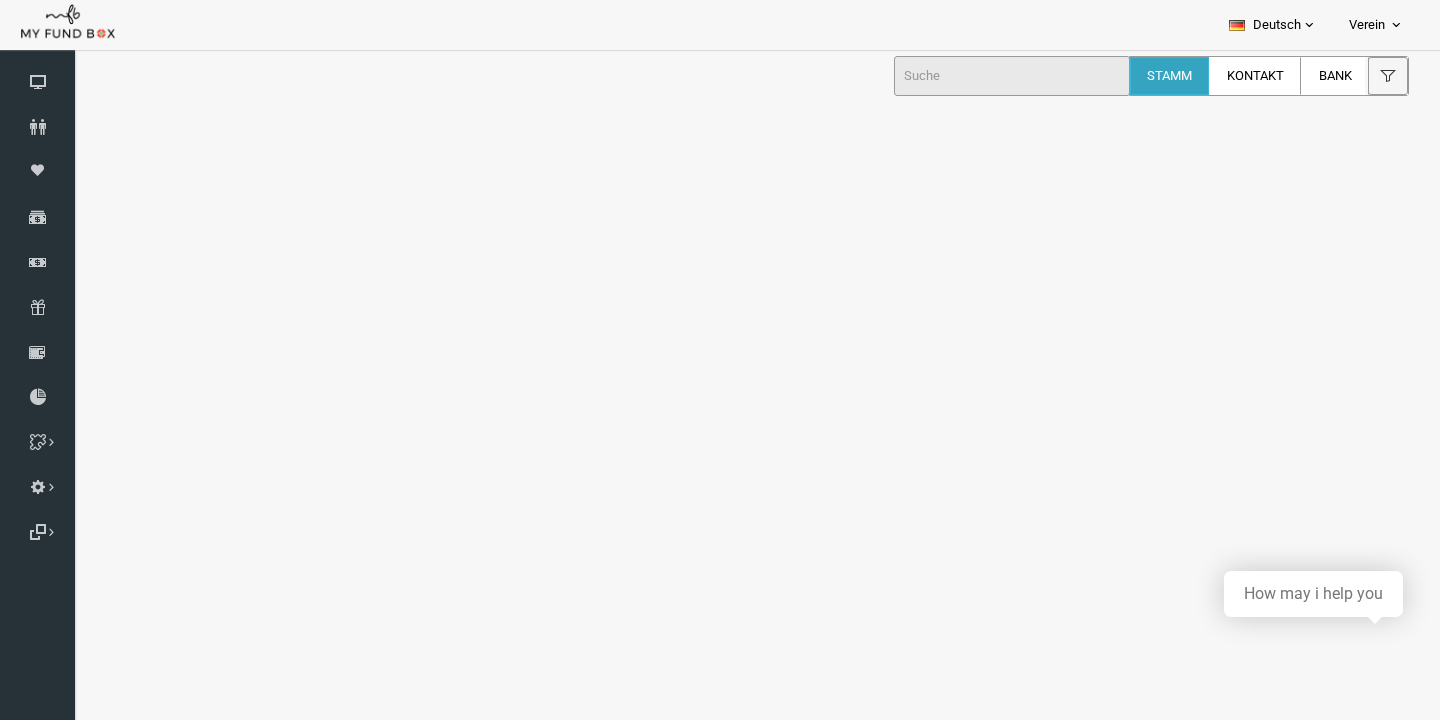 scroll, scrollTop: 0, scrollLeft: 0, axis: both 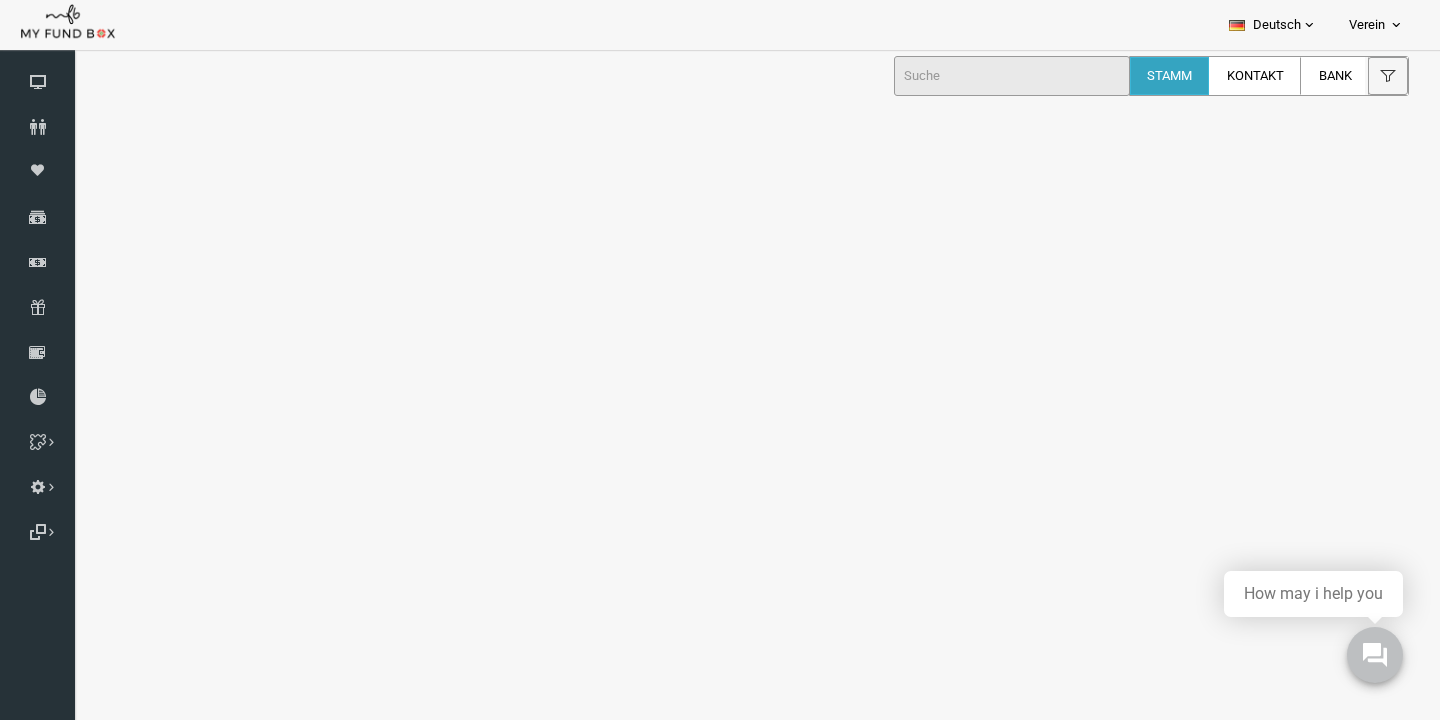 select on "100" 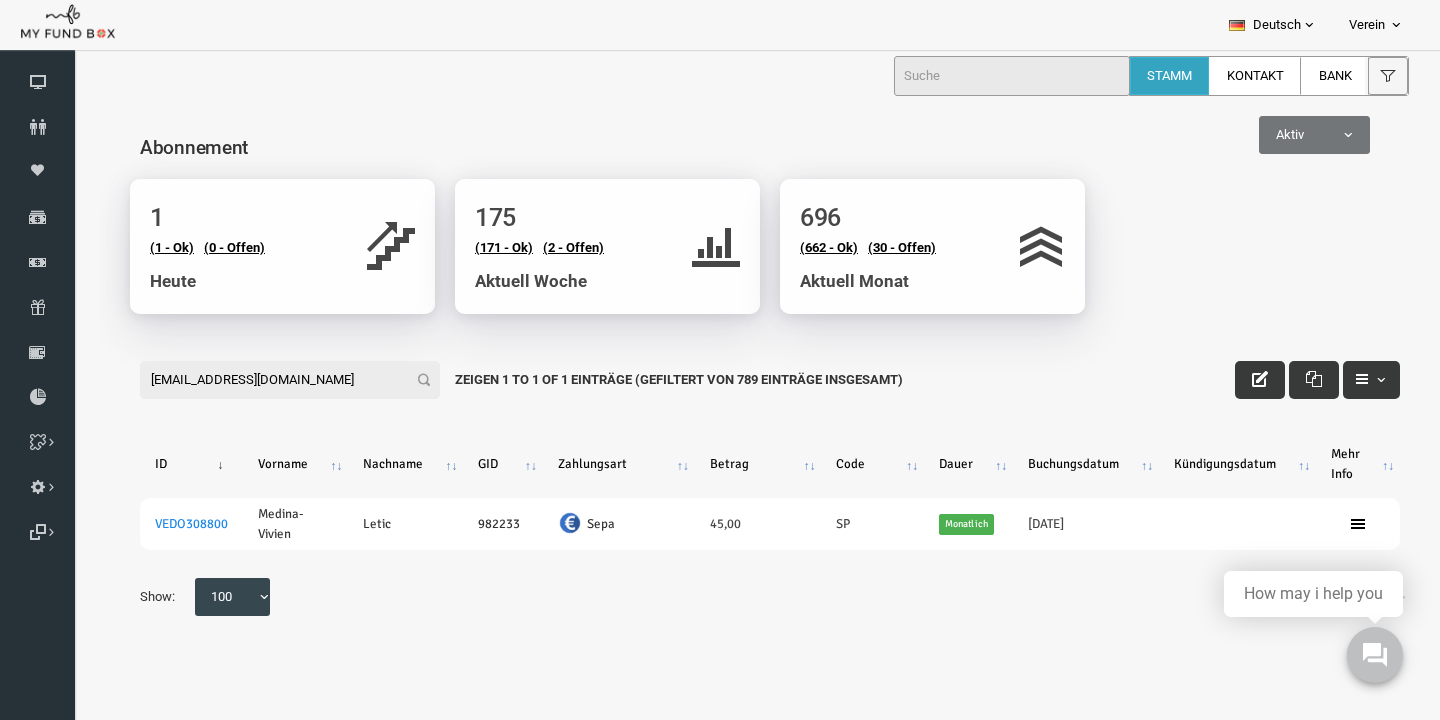 scroll, scrollTop: 0, scrollLeft: 0, axis: both 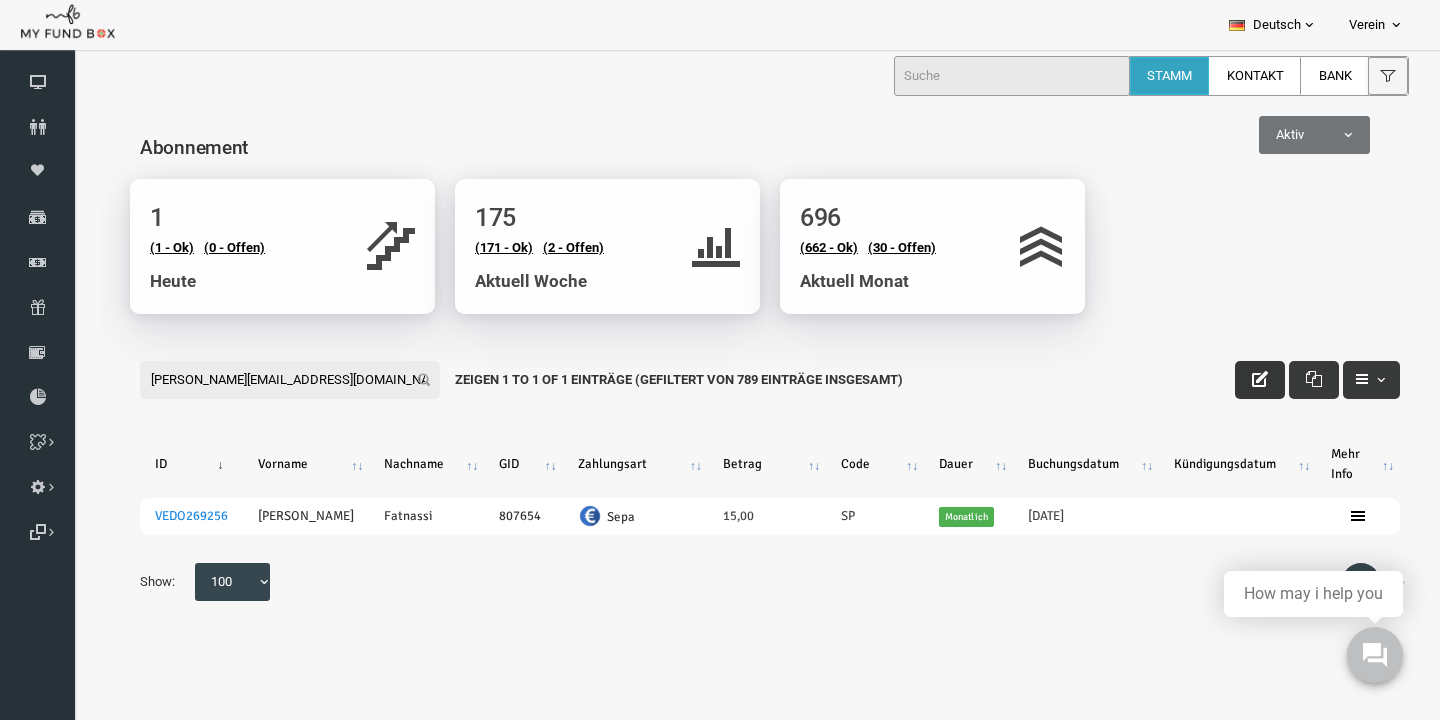 type on "[PERSON_NAME][EMAIL_ADDRESS][DOMAIN_NAME]" 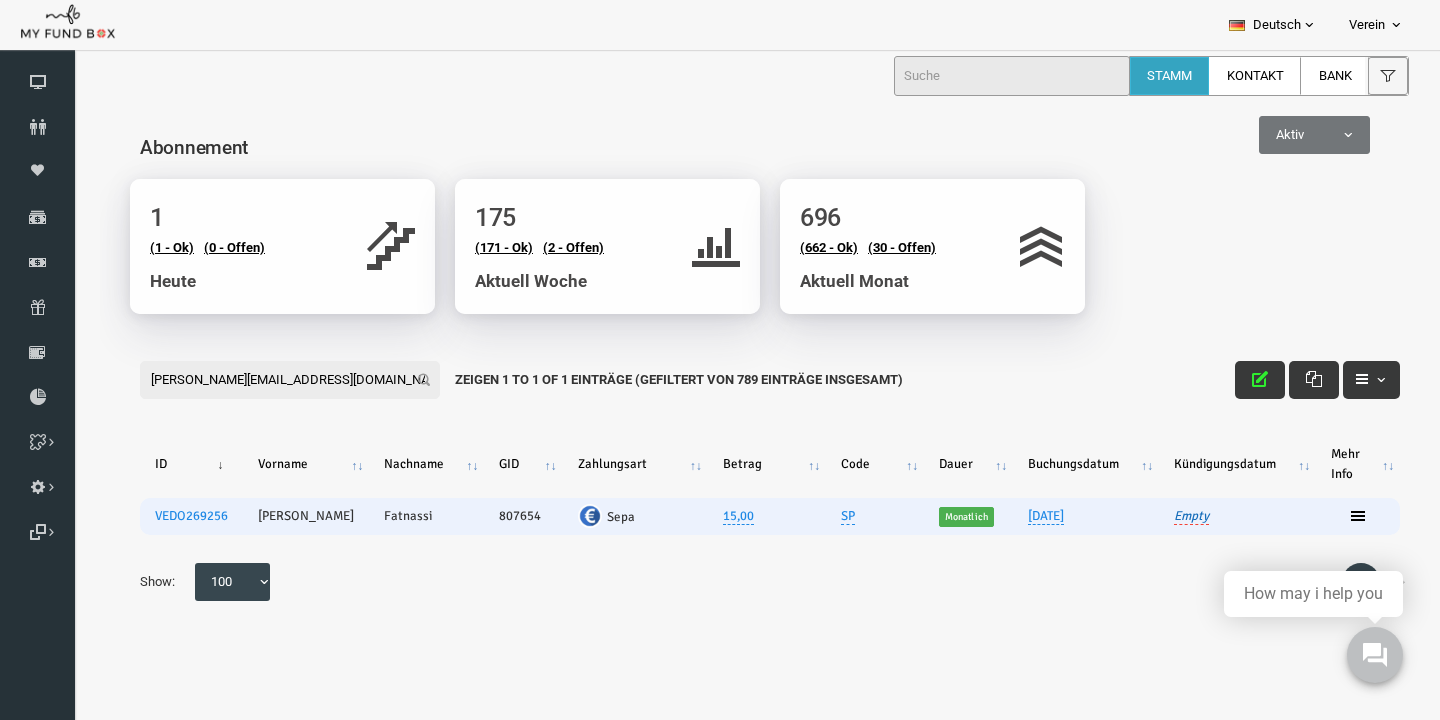 click on "Empty" at bounding box center (1163, 516) 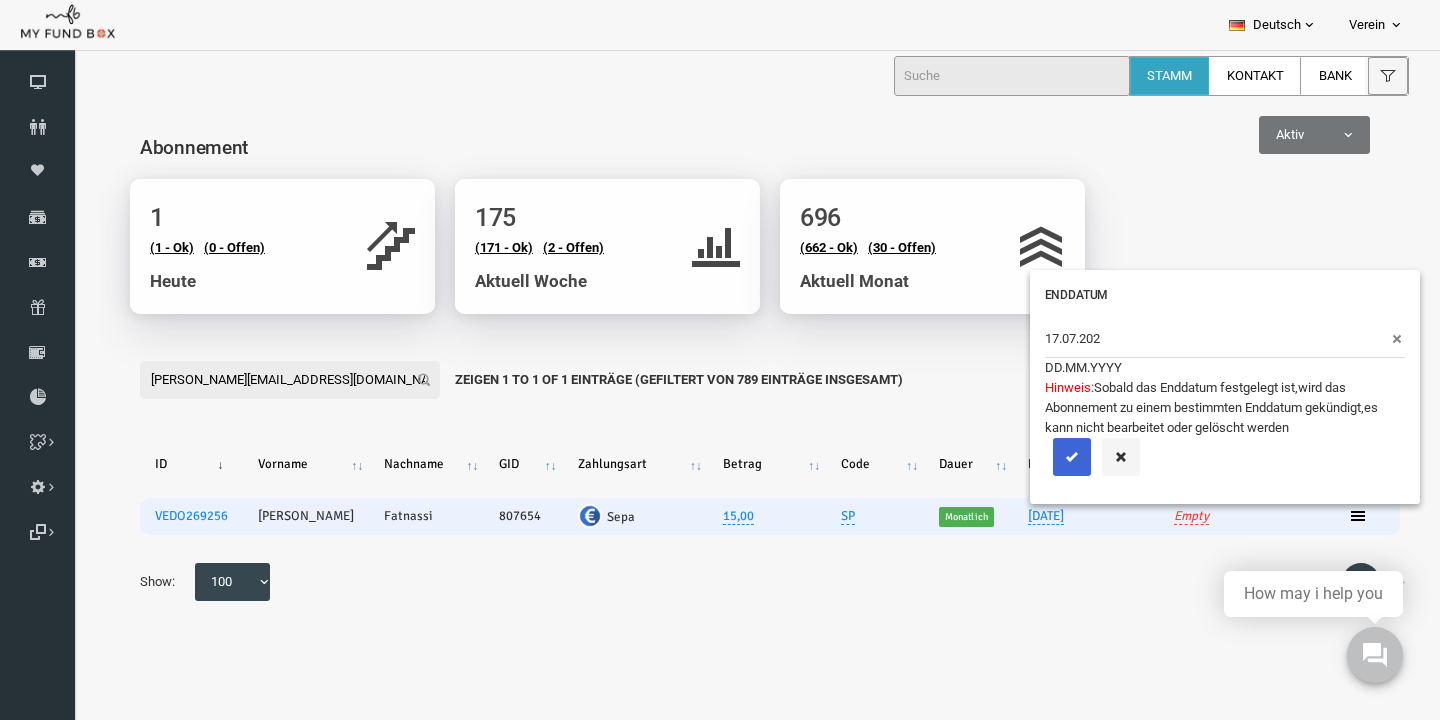 type on "[DATE]" 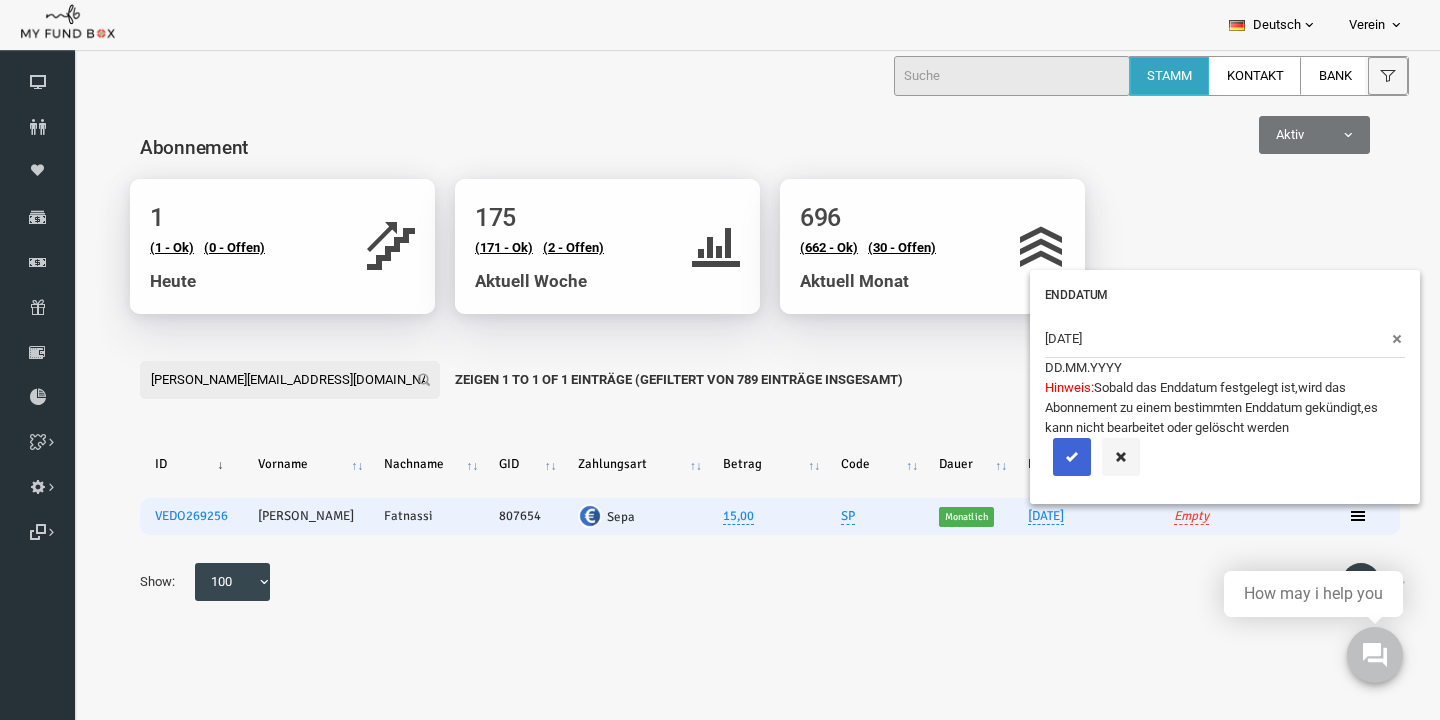 click at bounding box center [1044, 457] 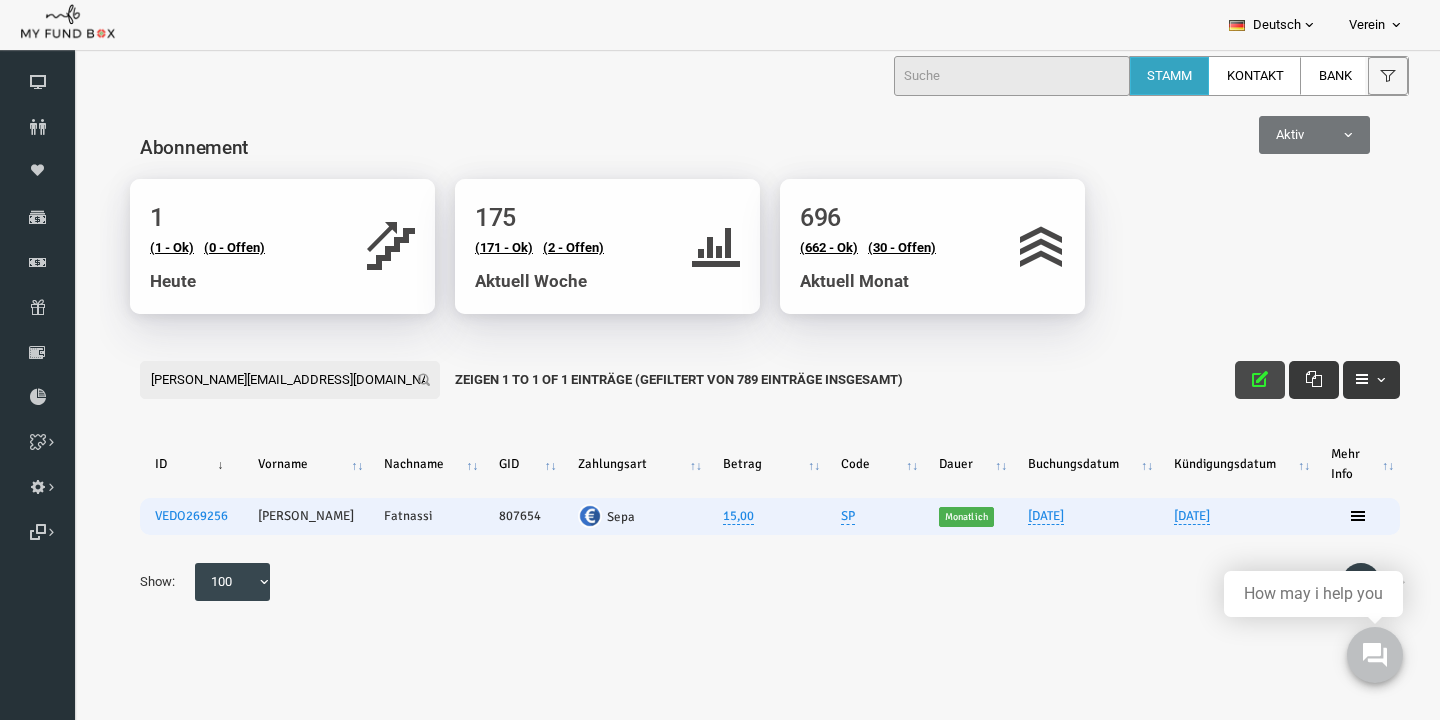 click at bounding box center [1232, 380] 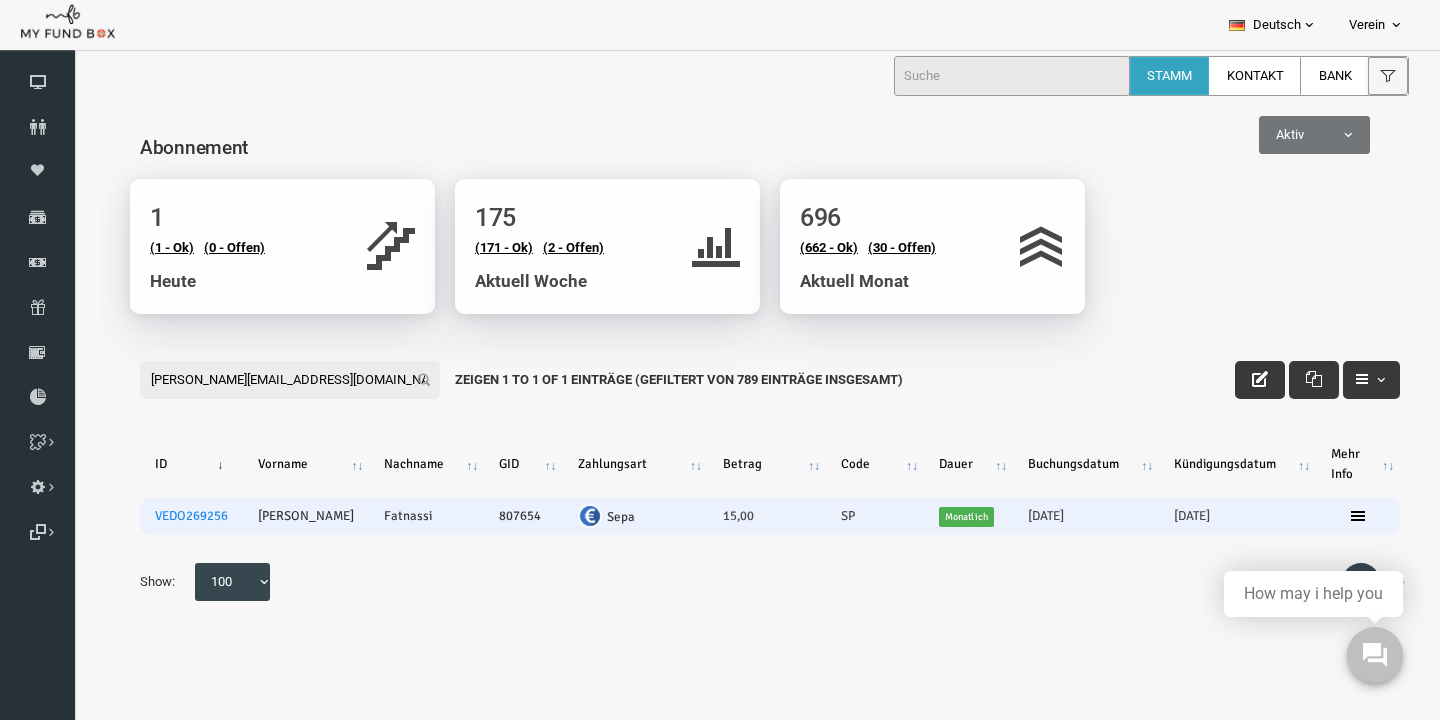 click on "[PERSON_NAME][EMAIL_ADDRESS][DOMAIN_NAME]" at bounding box center (262, 380) 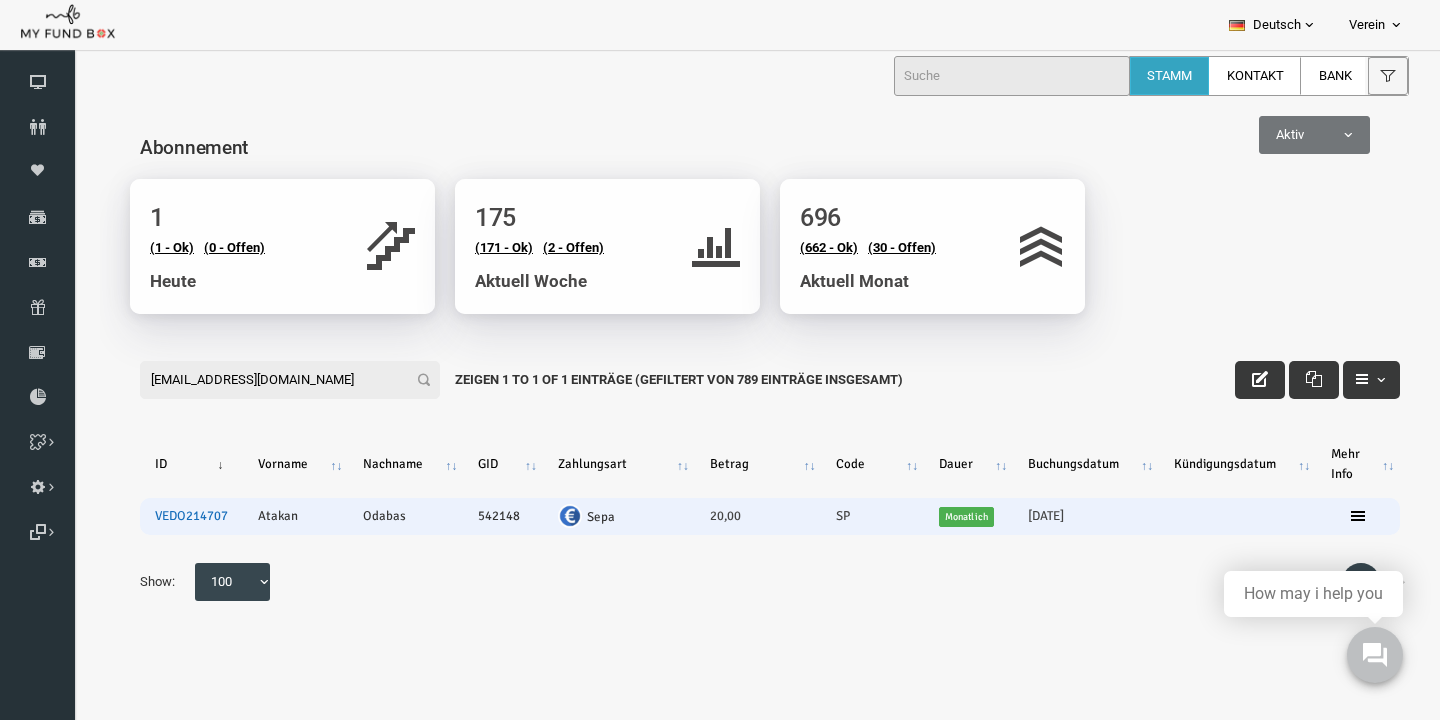 type on "[EMAIL_ADDRESS][DOMAIN_NAME]" 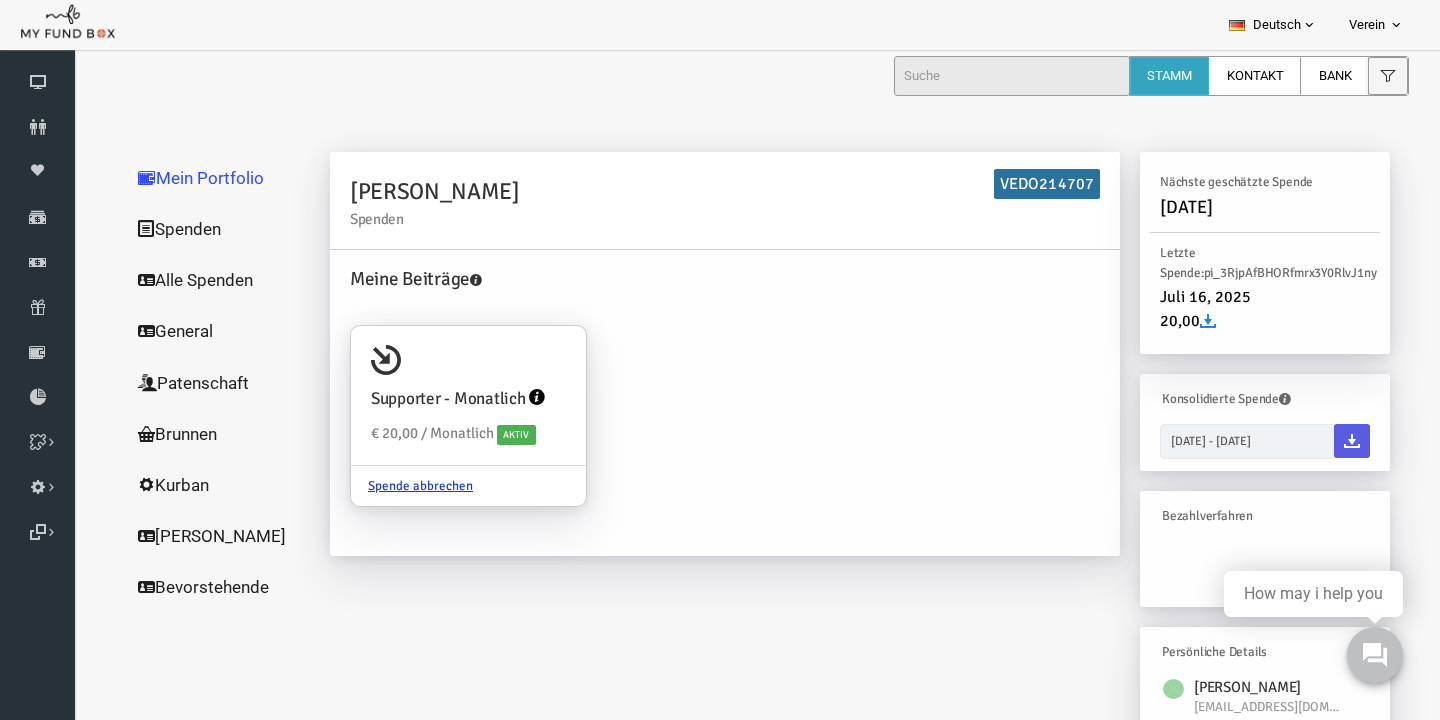 scroll, scrollTop: 191, scrollLeft: 0, axis: vertical 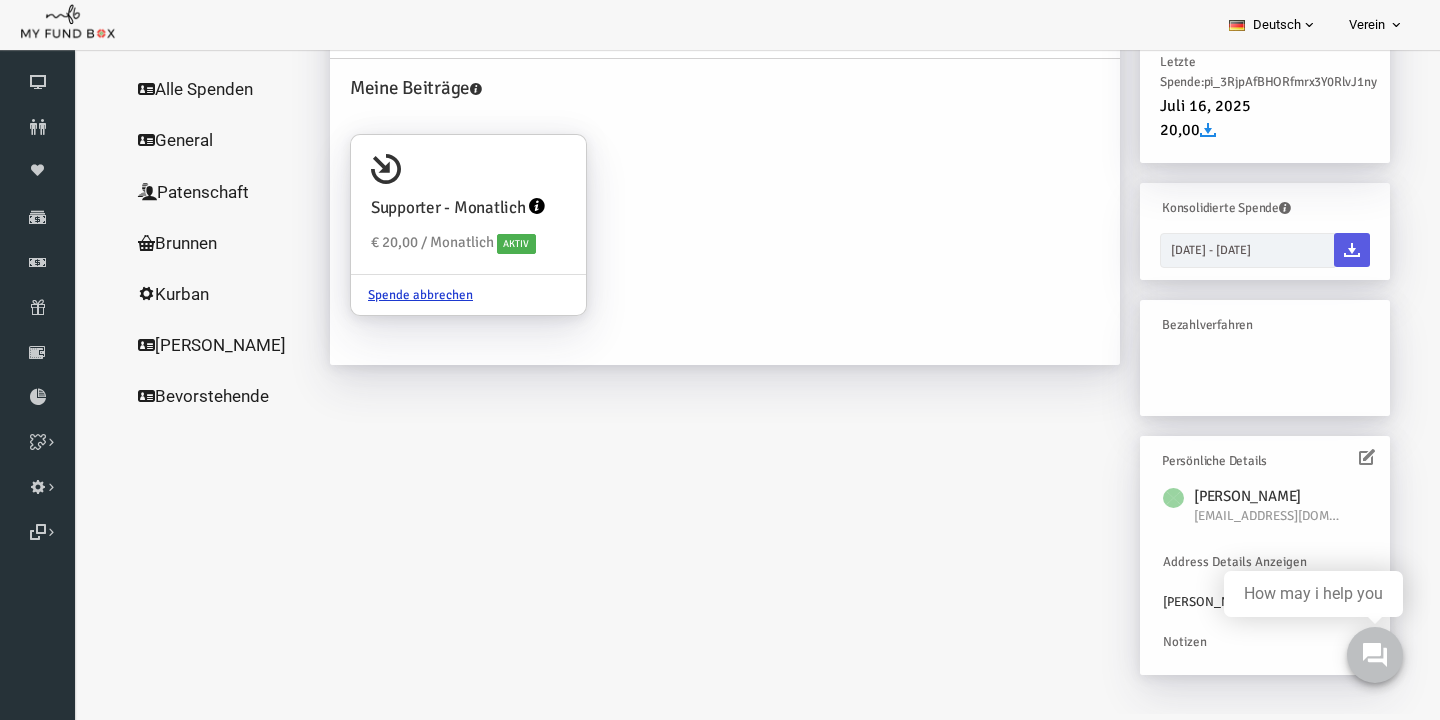 click at bounding box center [1339, 457] 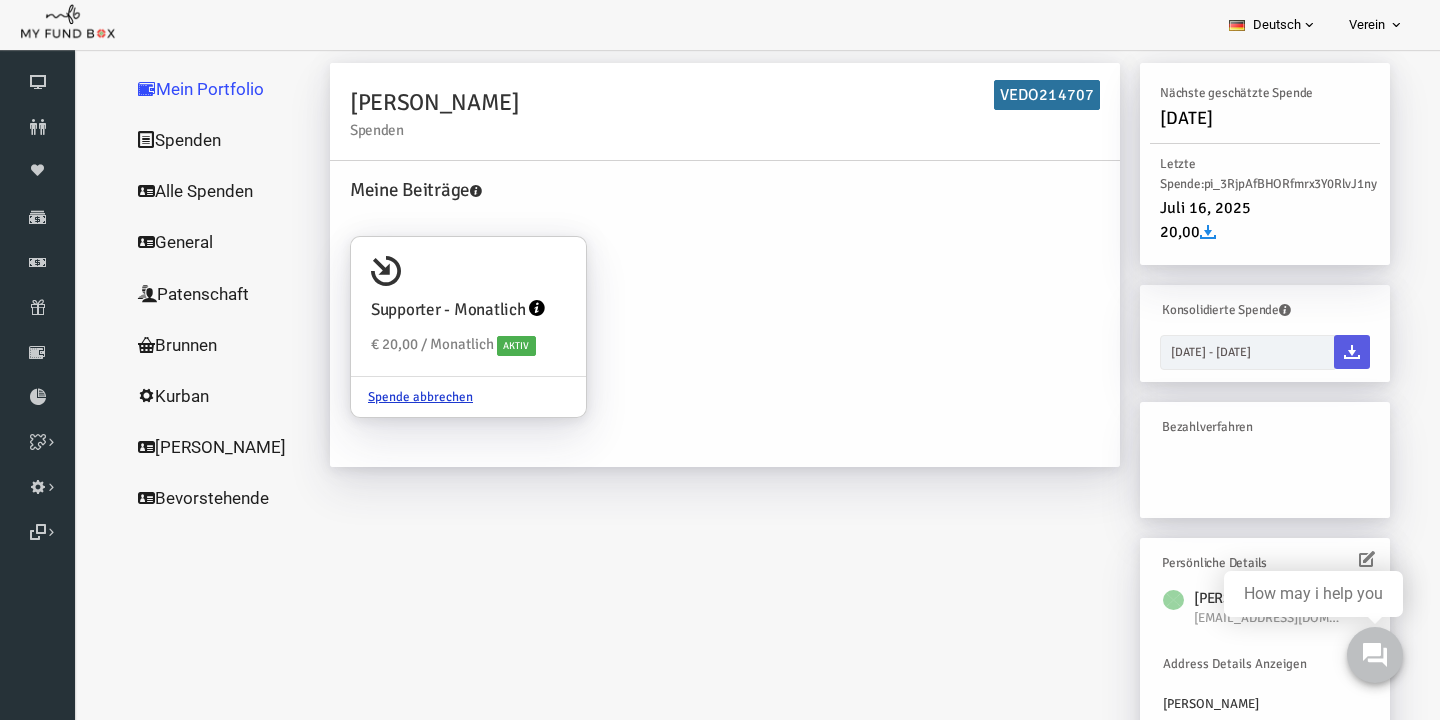 scroll, scrollTop: 132, scrollLeft: 0, axis: vertical 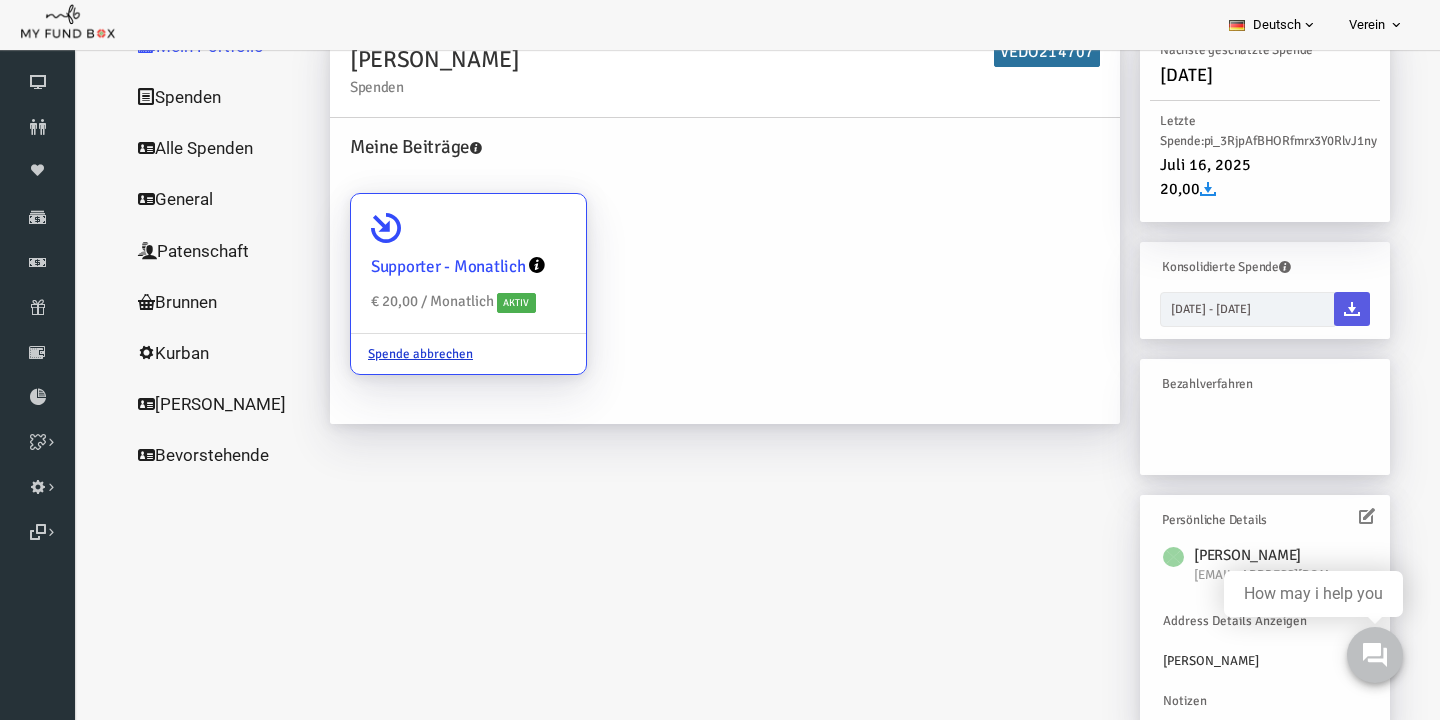 click at bounding box center [358, 228] 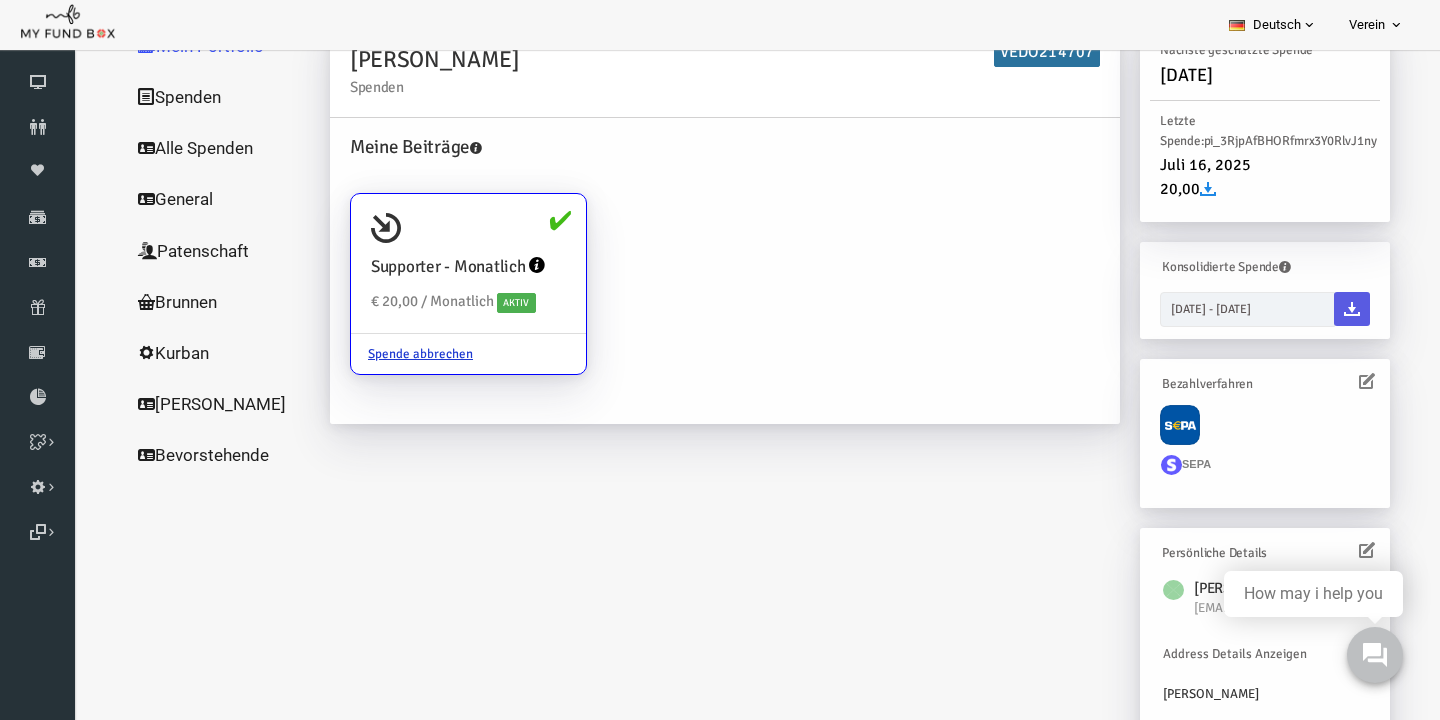 click at bounding box center (1339, 381) 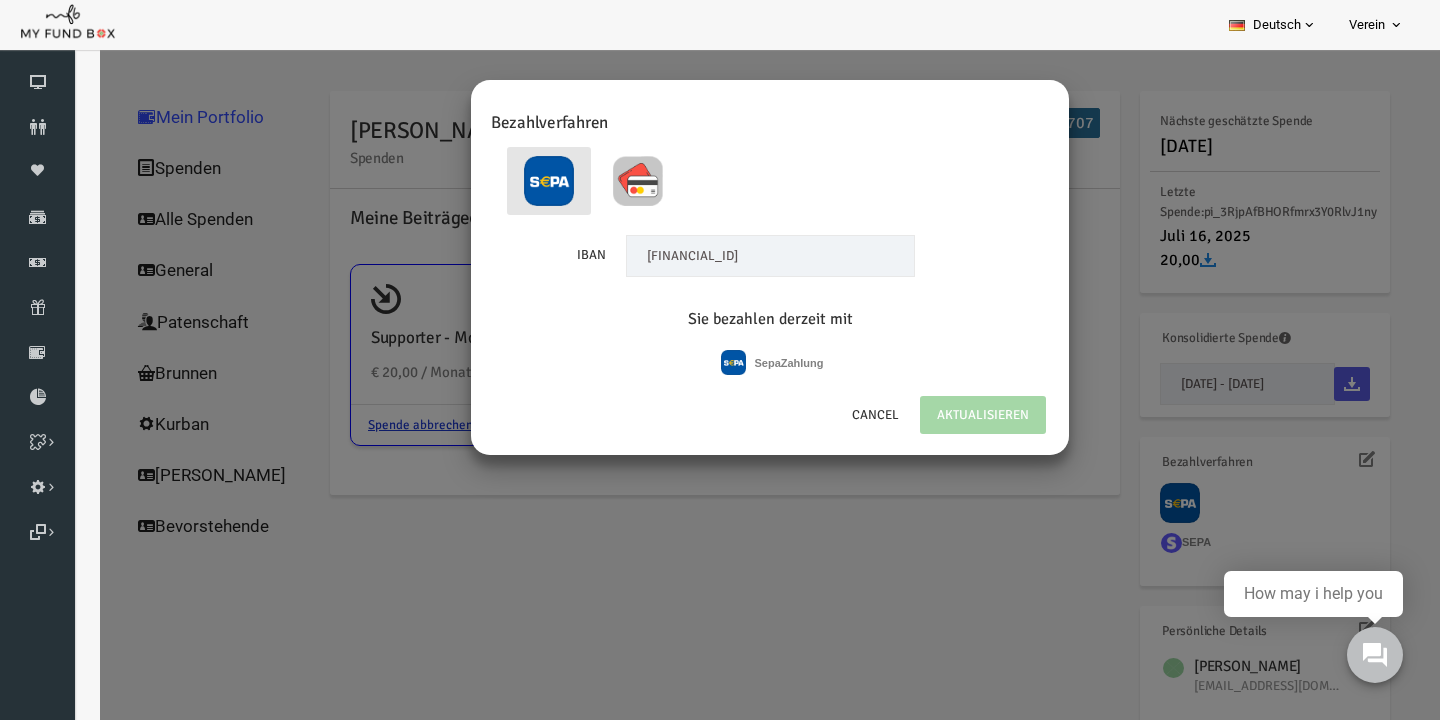 scroll, scrollTop: 0, scrollLeft: 0, axis: both 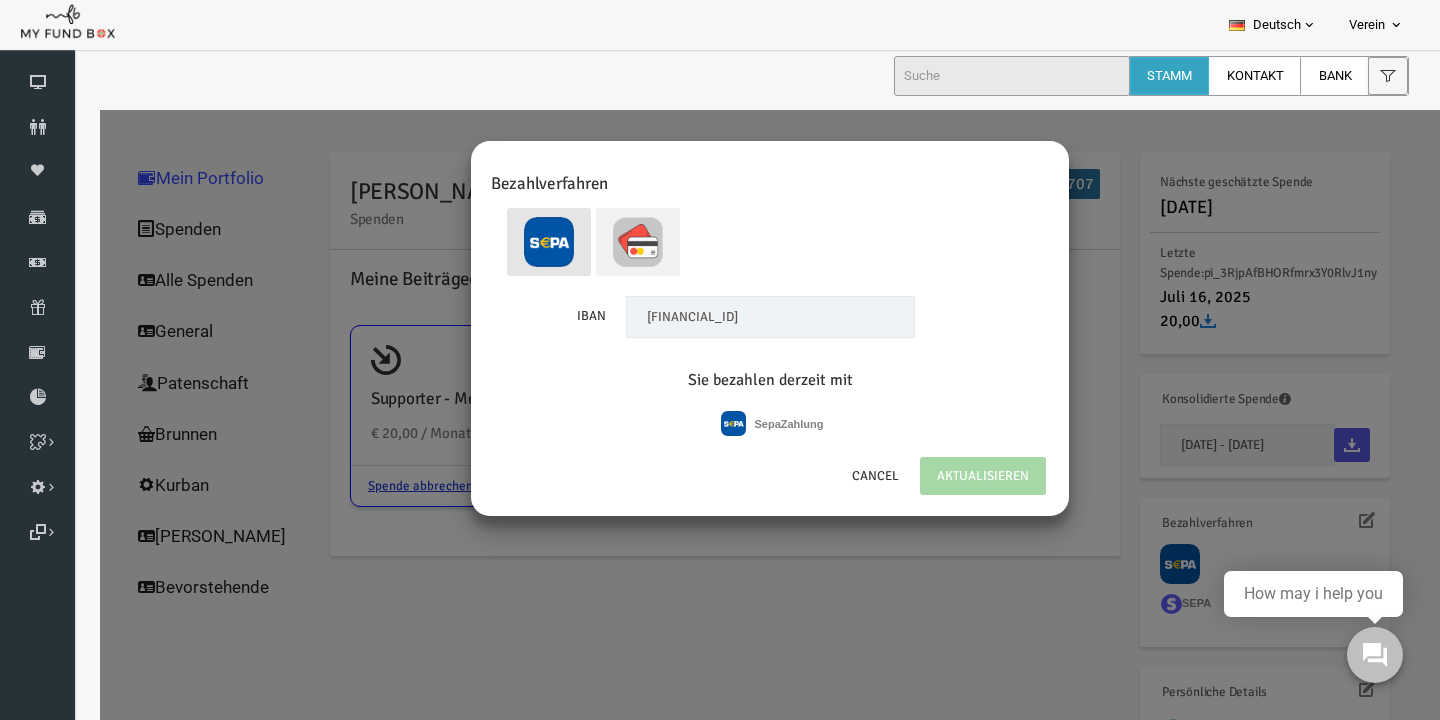 click at bounding box center [610, 242] 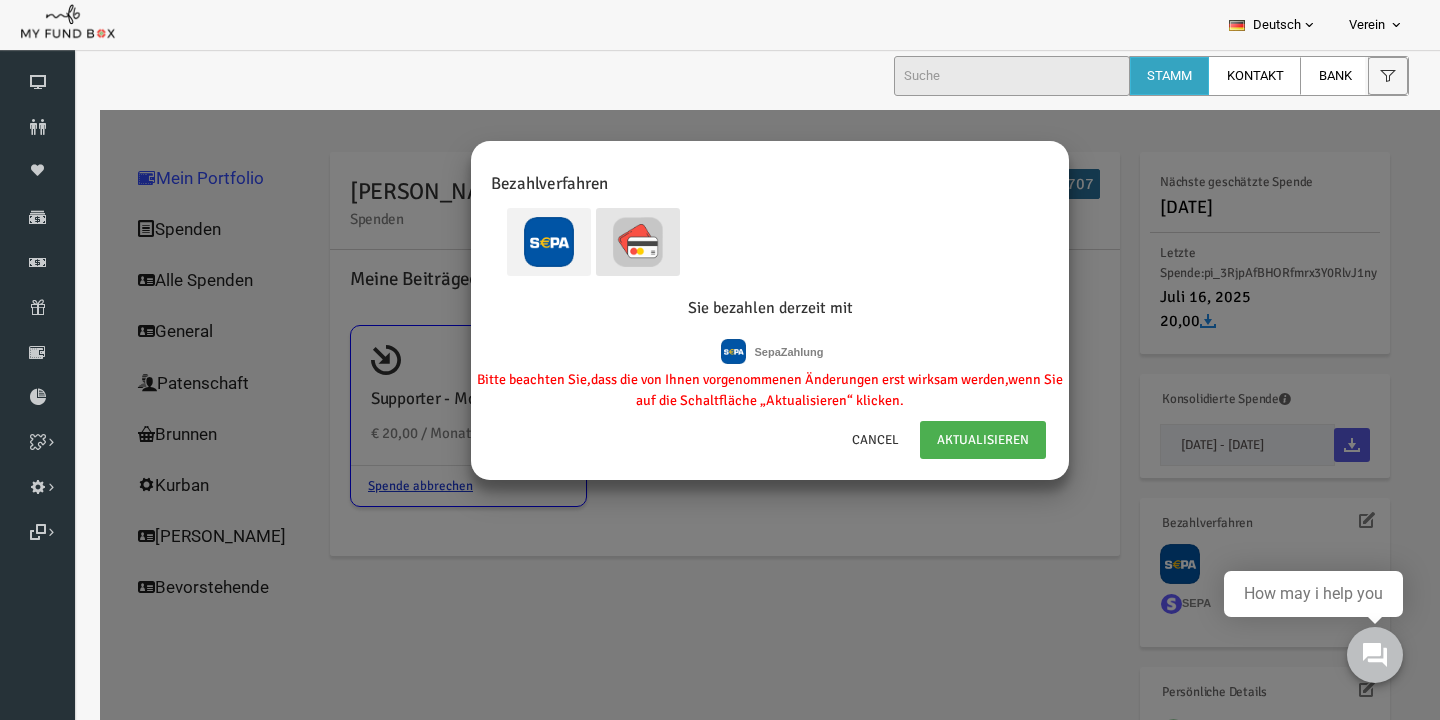 click at bounding box center (521, 242) 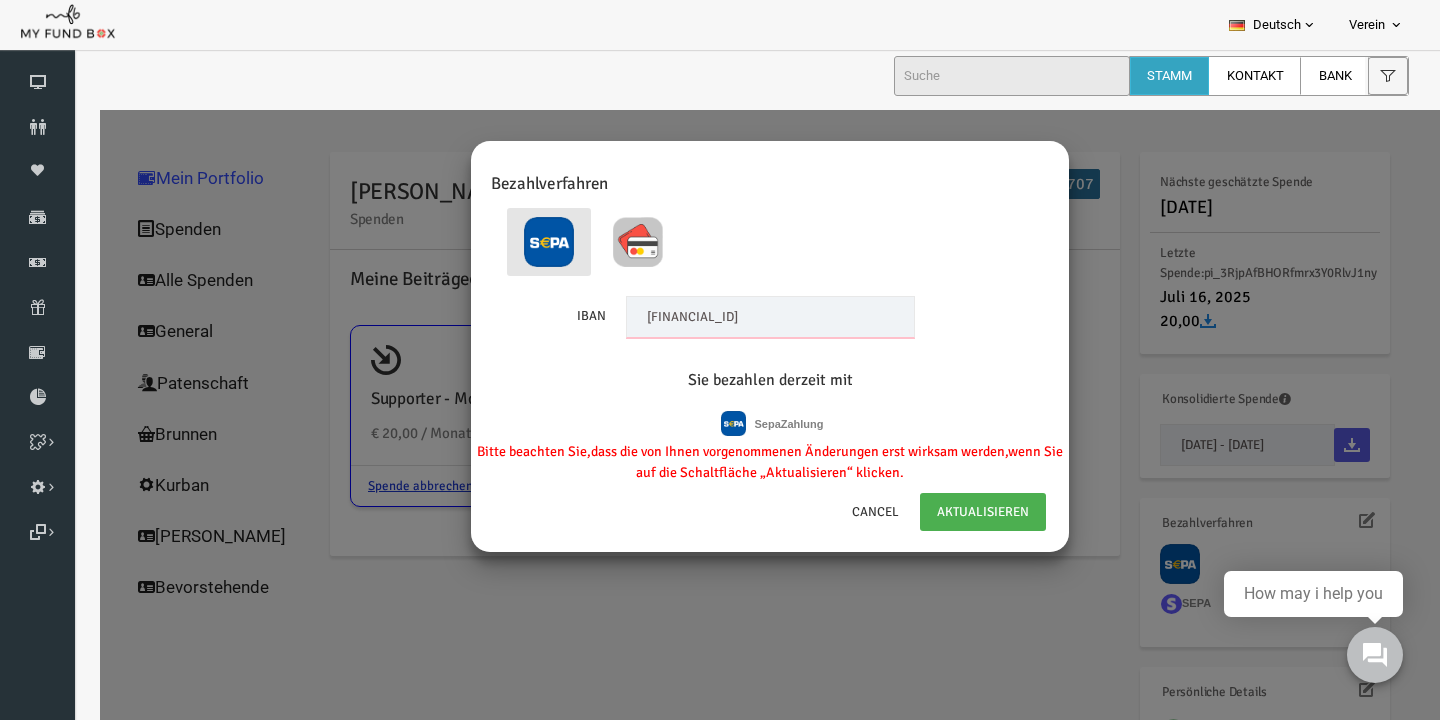 click on "[FINANCIAL_ID]" at bounding box center (742, 317) 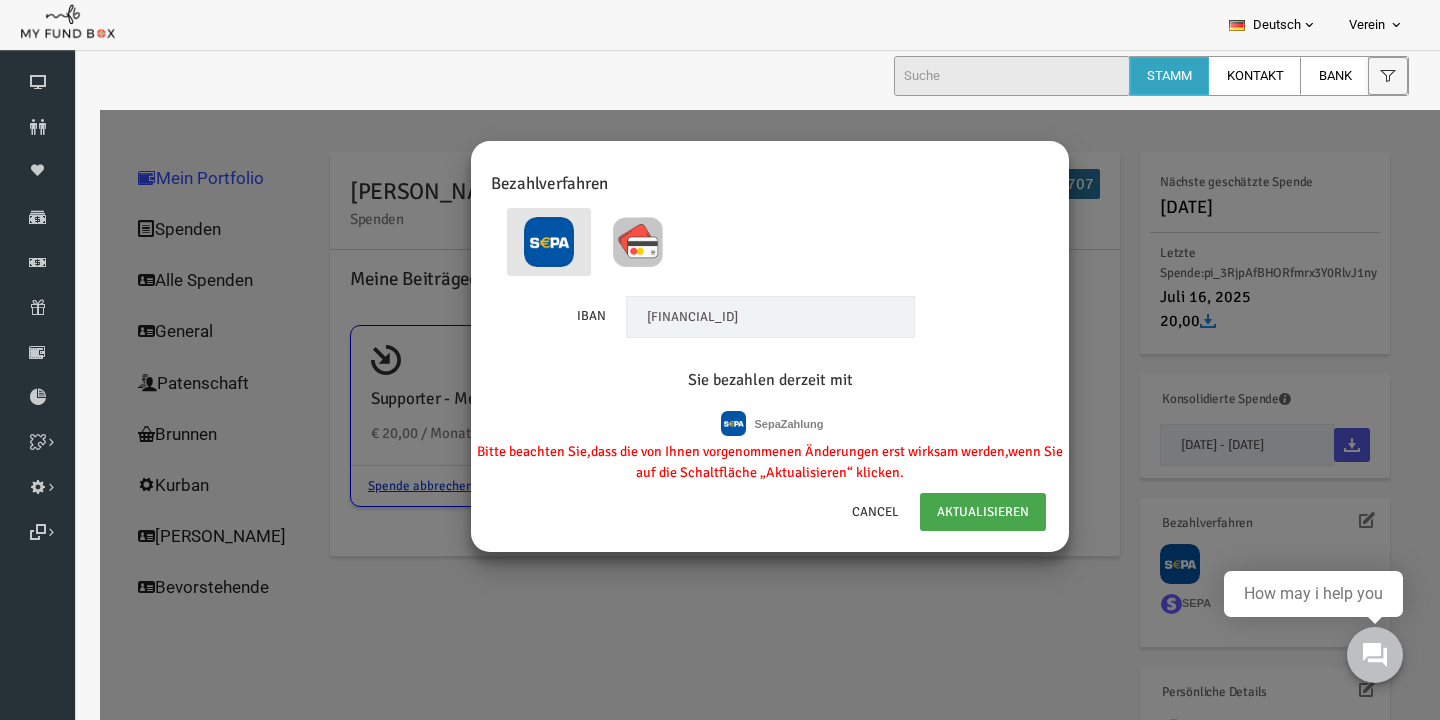 click on "AKTUALISIEREN" at bounding box center [955, 512] 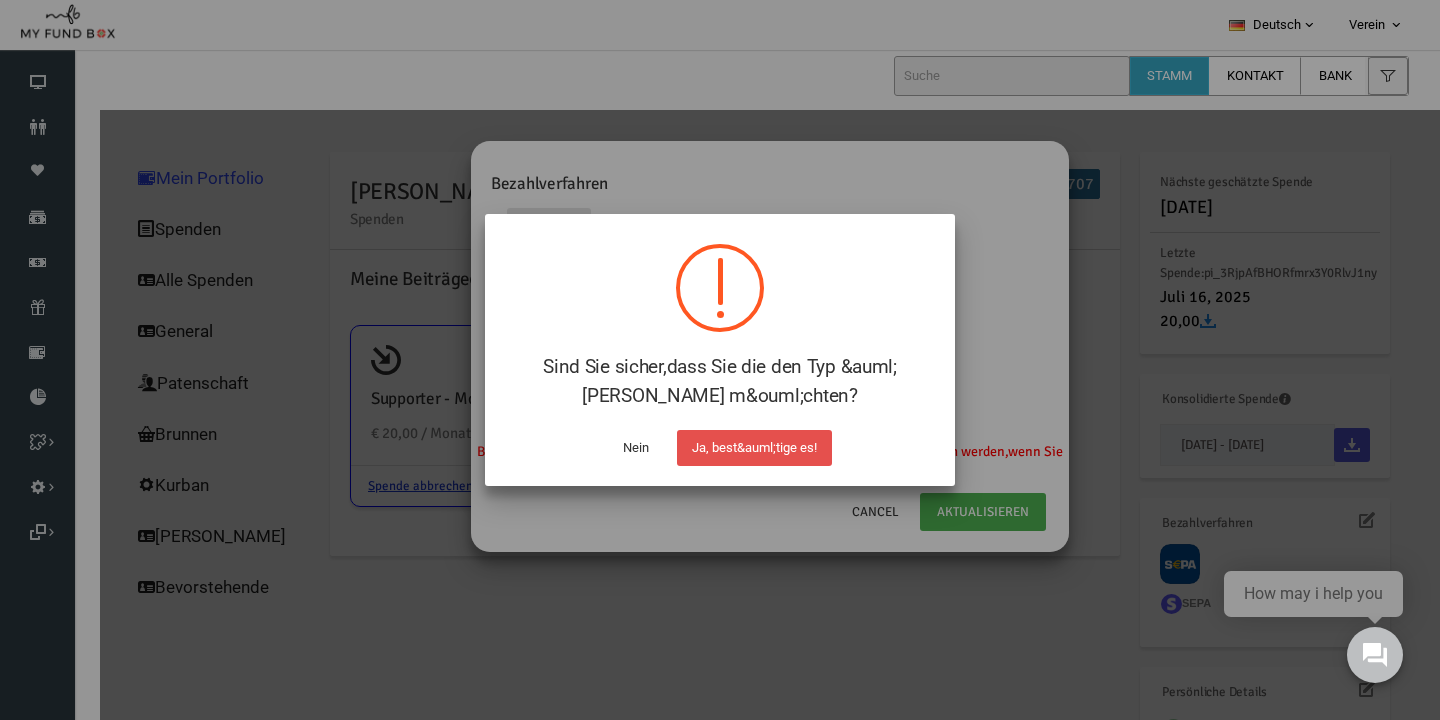 click on "Ja, best&auml;tige es!" at bounding box center (754, 448) 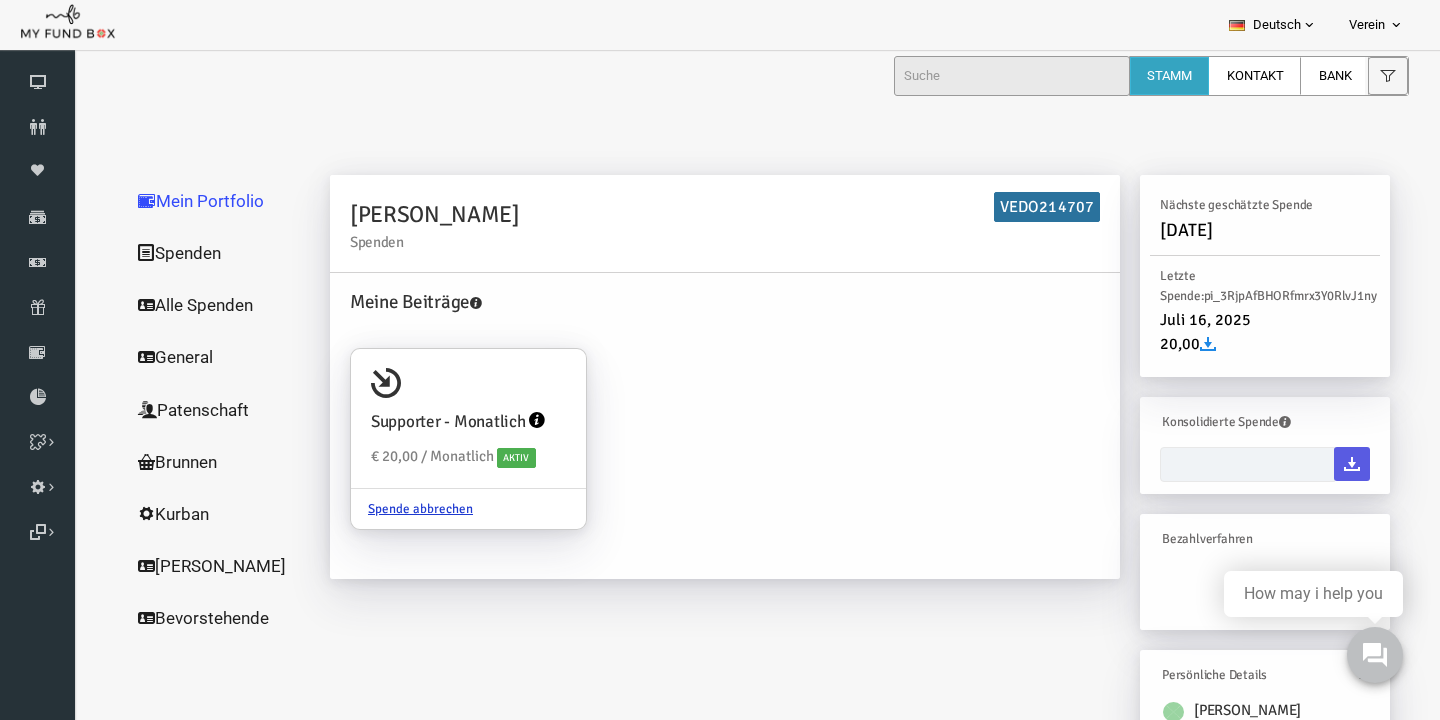 type on "[DATE] - [DATE]" 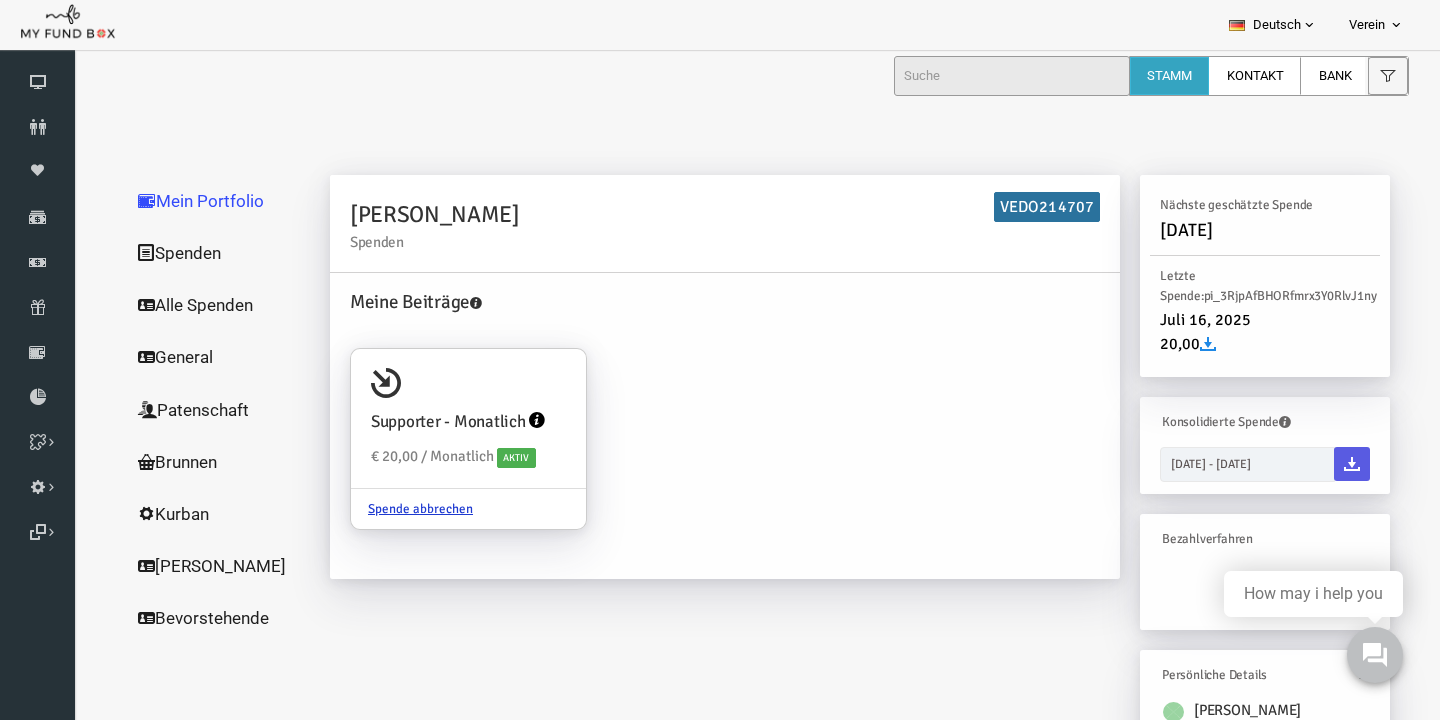 scroll, scrollTop: 0, scrollLeft: 0, axis: both 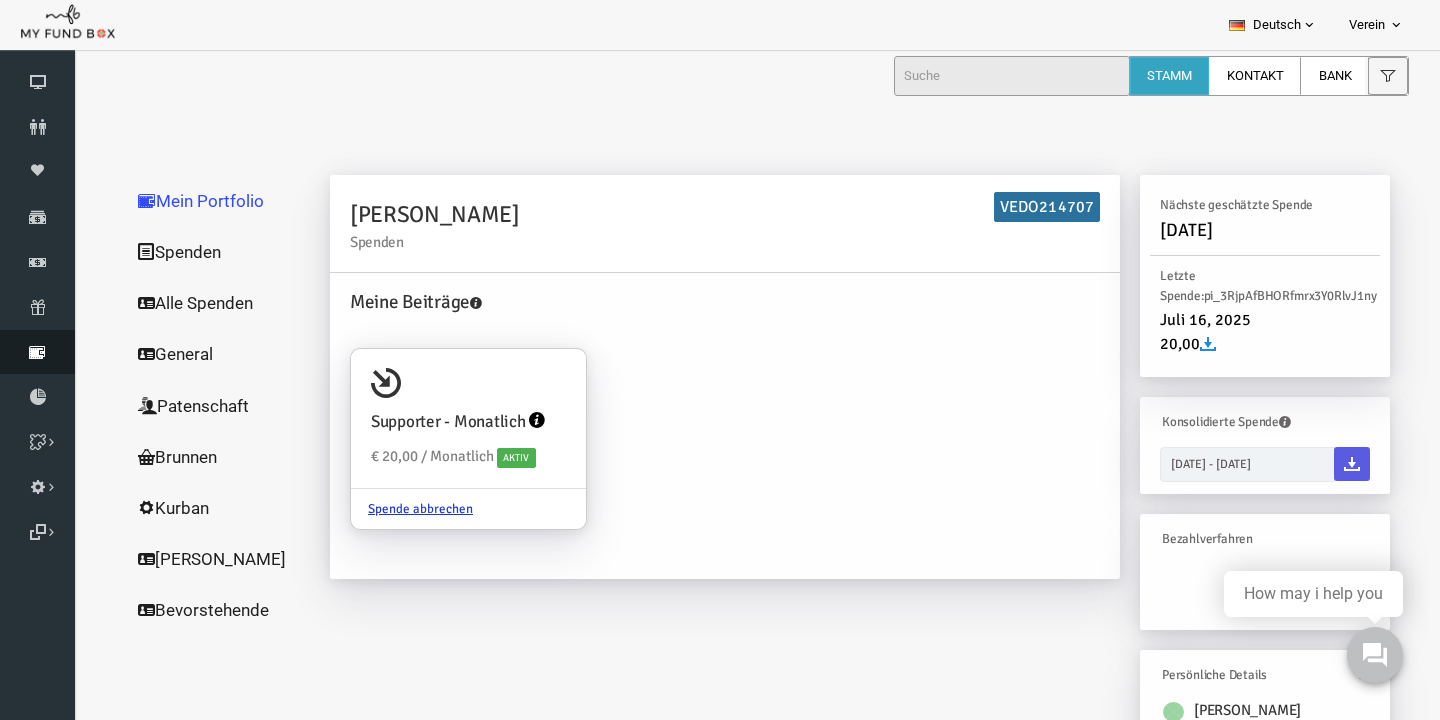 click on "Rücklastschrift" at bounding box center (37, 352) 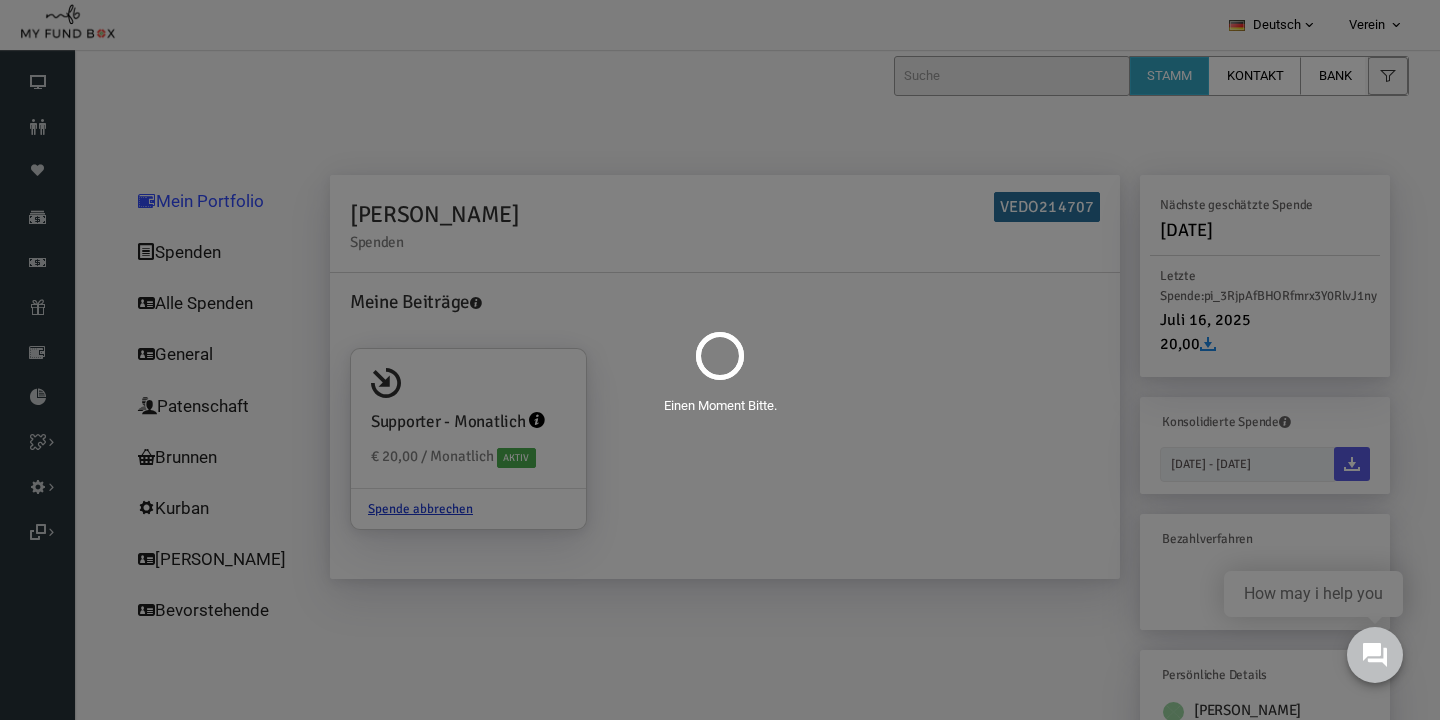 click on "Einen Moment Bitte." at bounding box center (720, 360) 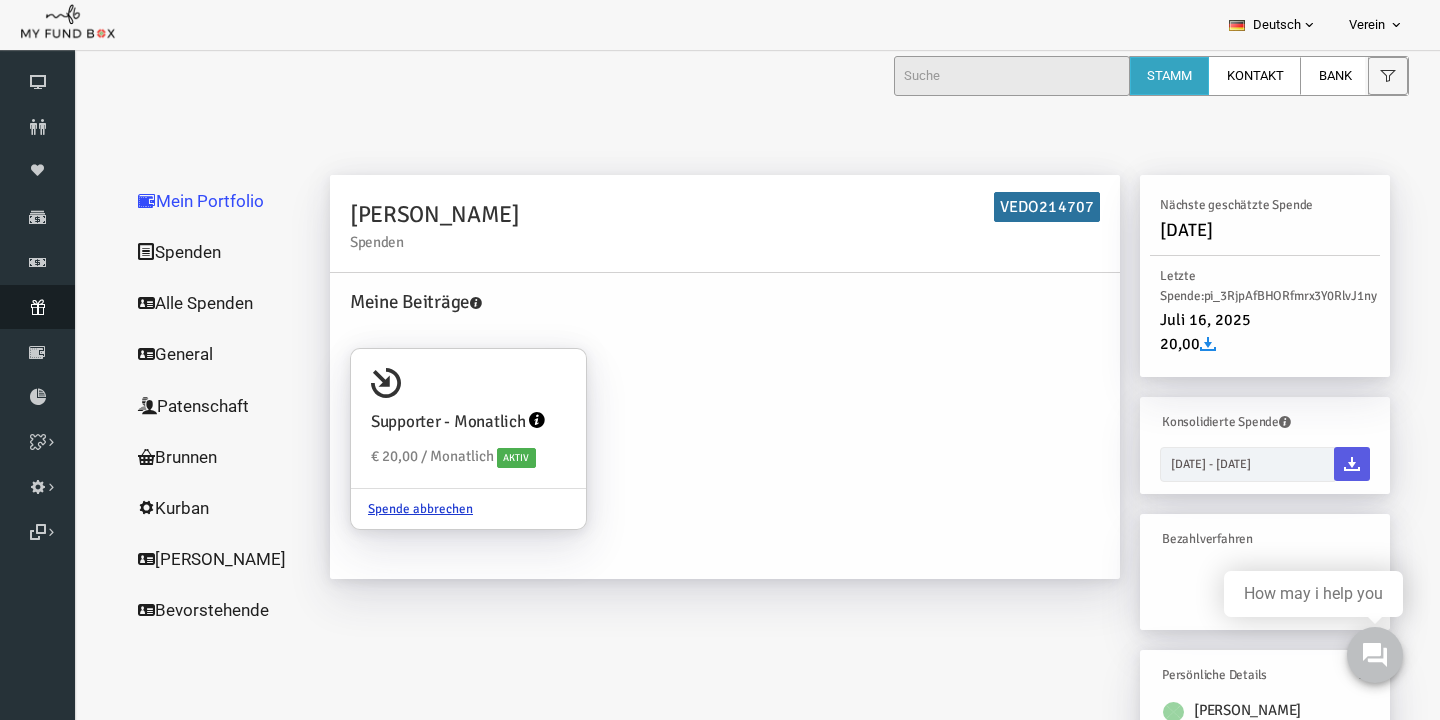 click at bounding box center (37, 307) 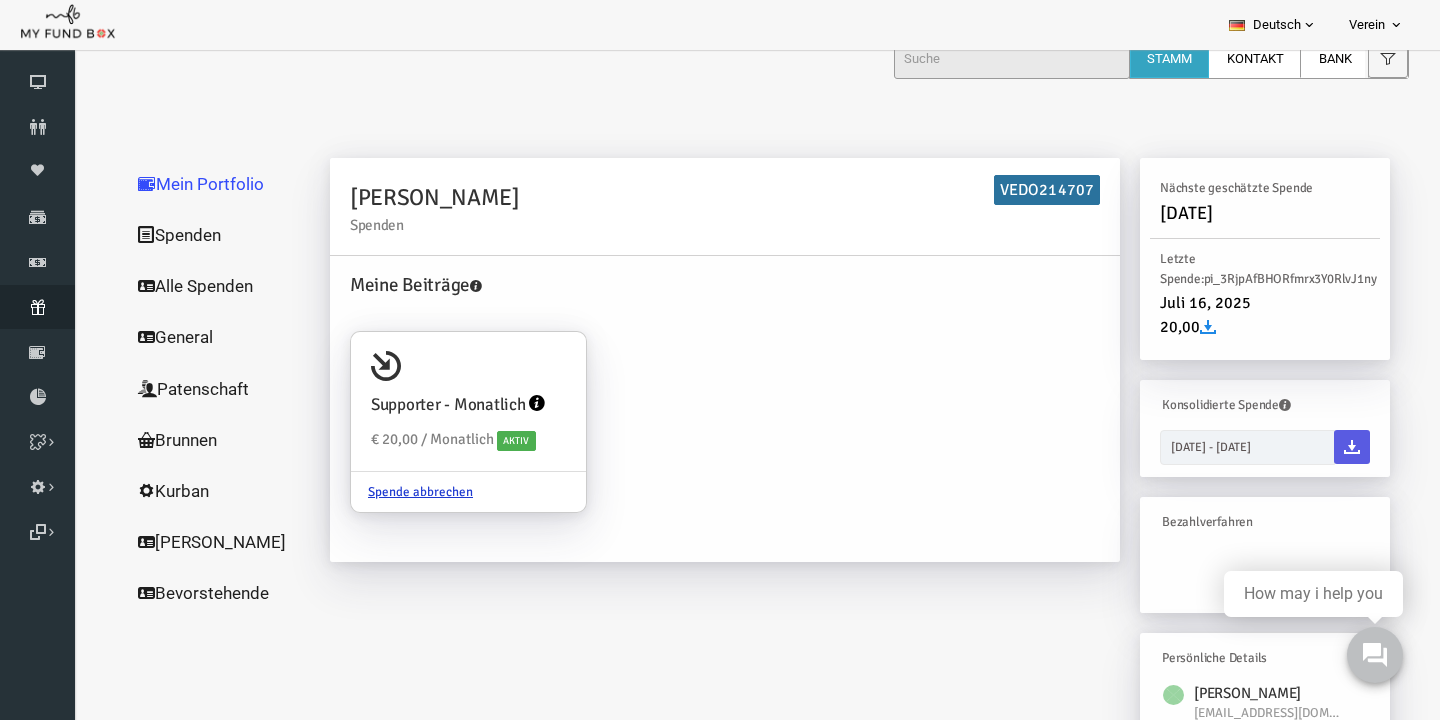 scroll, scrollTop: 0, scrollLeft: 0, axis: both 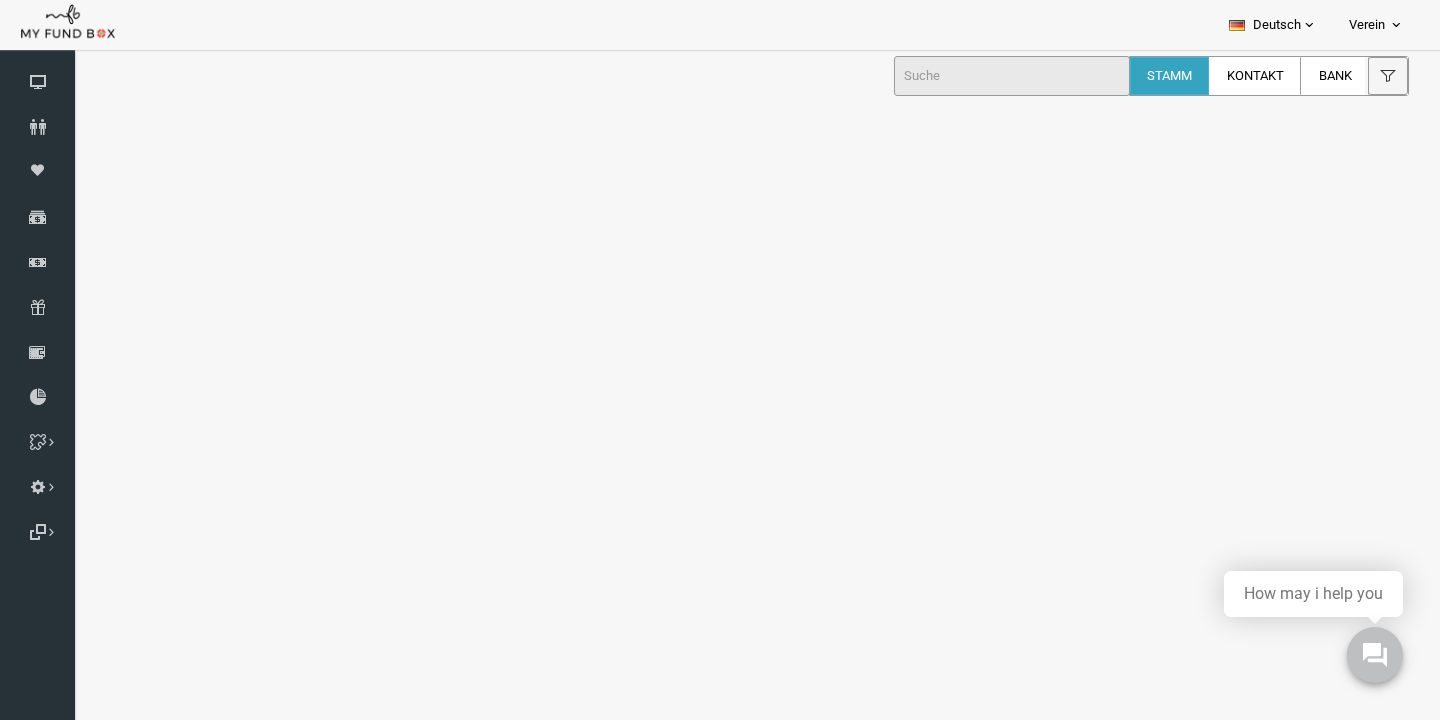 select on "100" 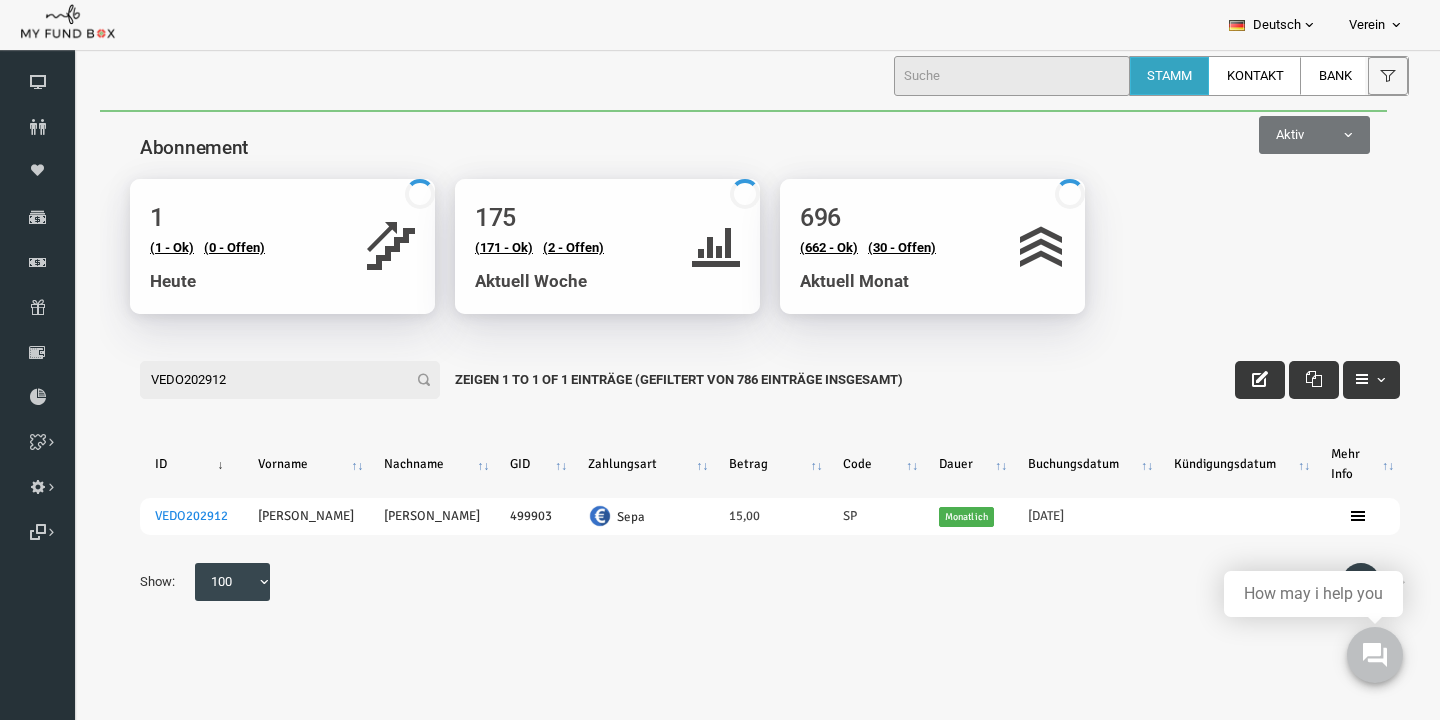 scroll, scrollTop: 0, scrollLeft: 0, axis: both 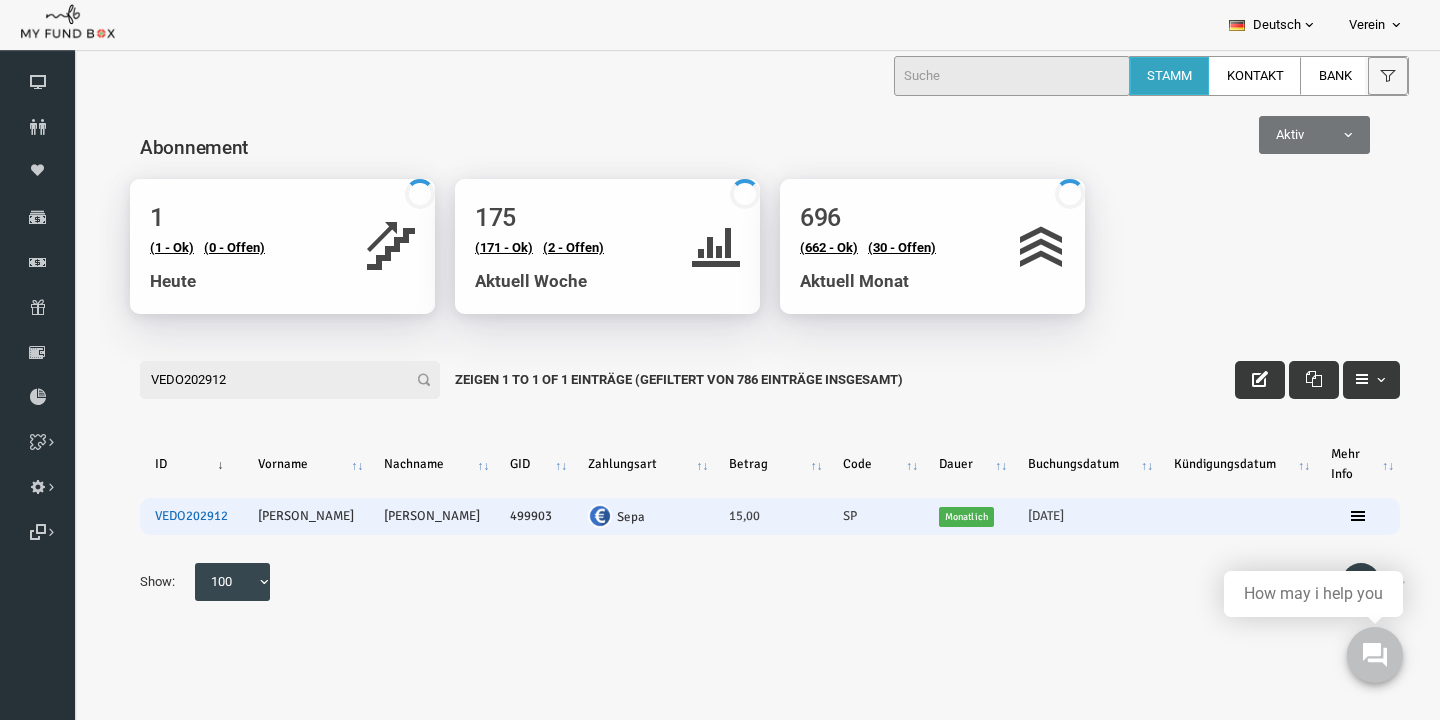 type on "VEDO202912" 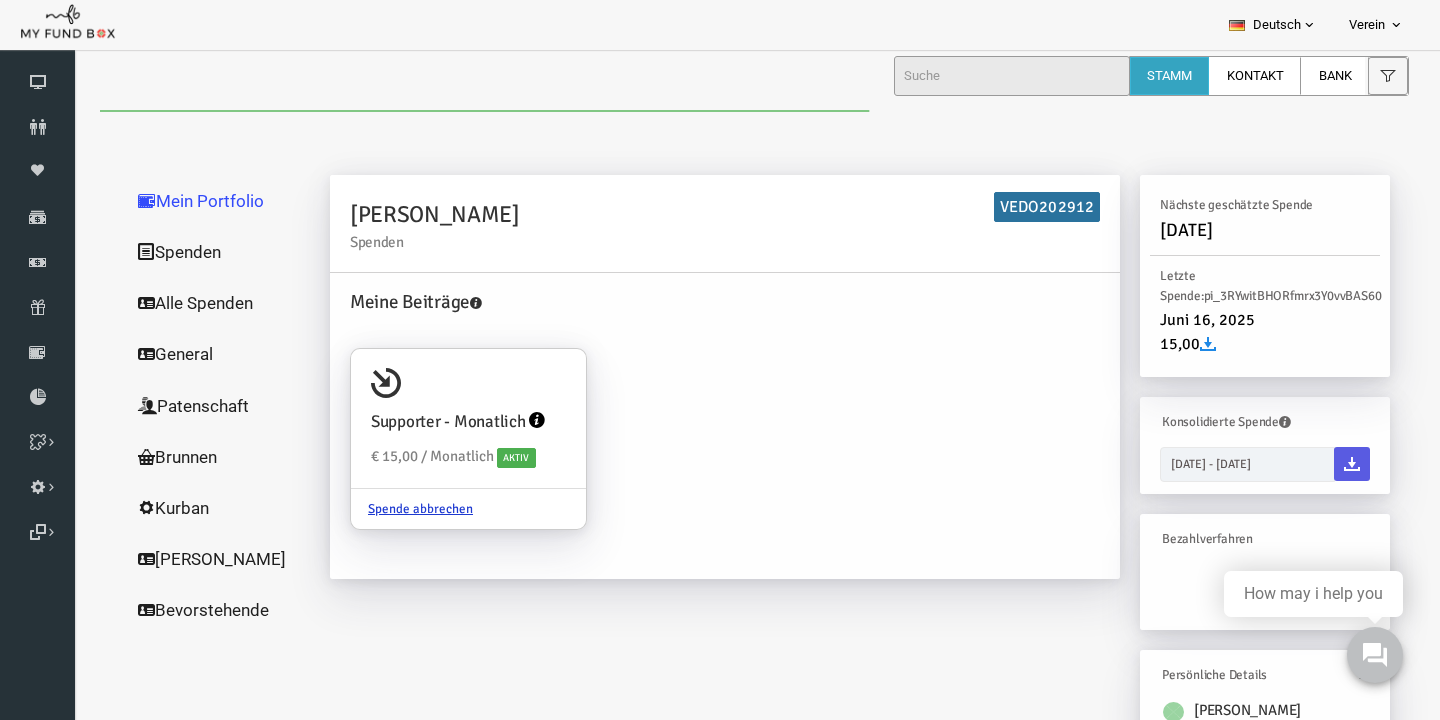 scroll, scrollTop: 0, scrollLeft: 0, axis: both 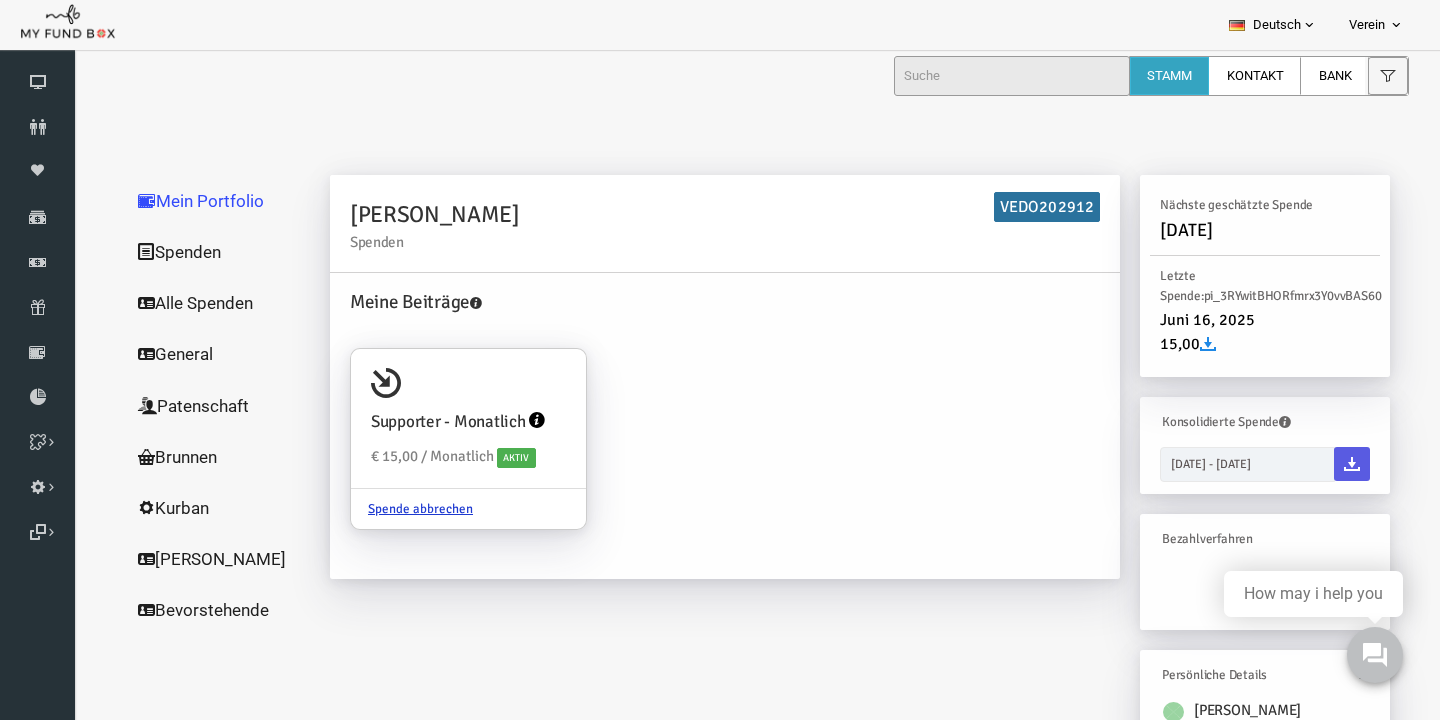 click on "Alle Spenden" at bounding box center [192, 303] 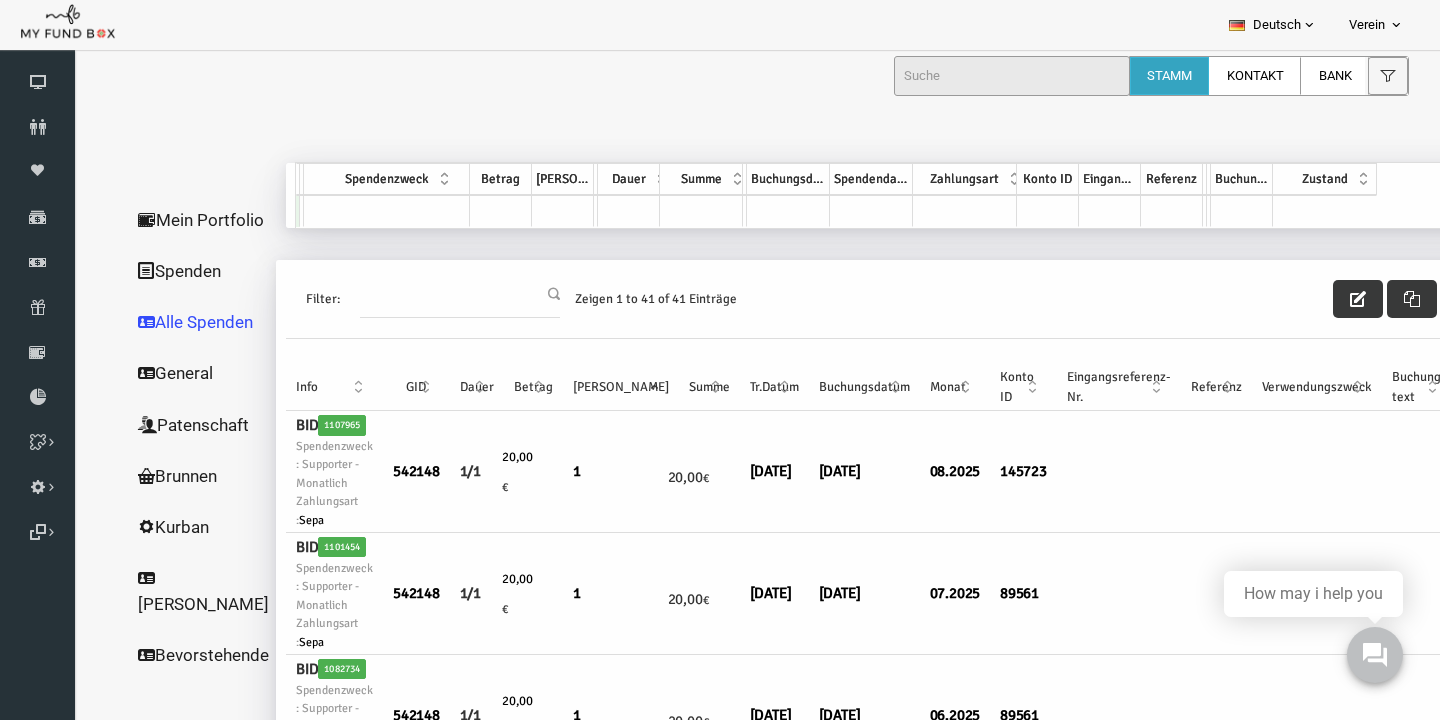 click on "Mein Portfolio" at bounding box center [175, 220] 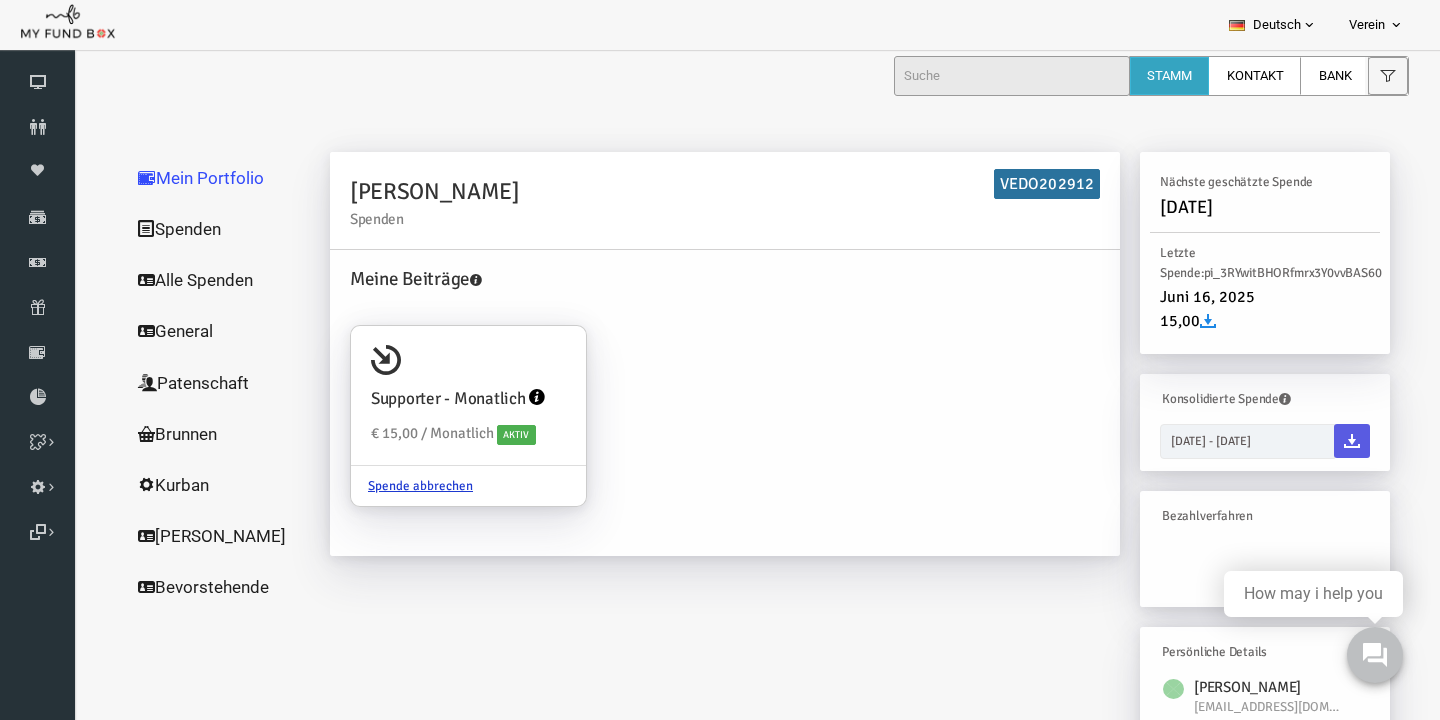 scroll, scrollTop: 0, scrollLeft: 0, axis: both 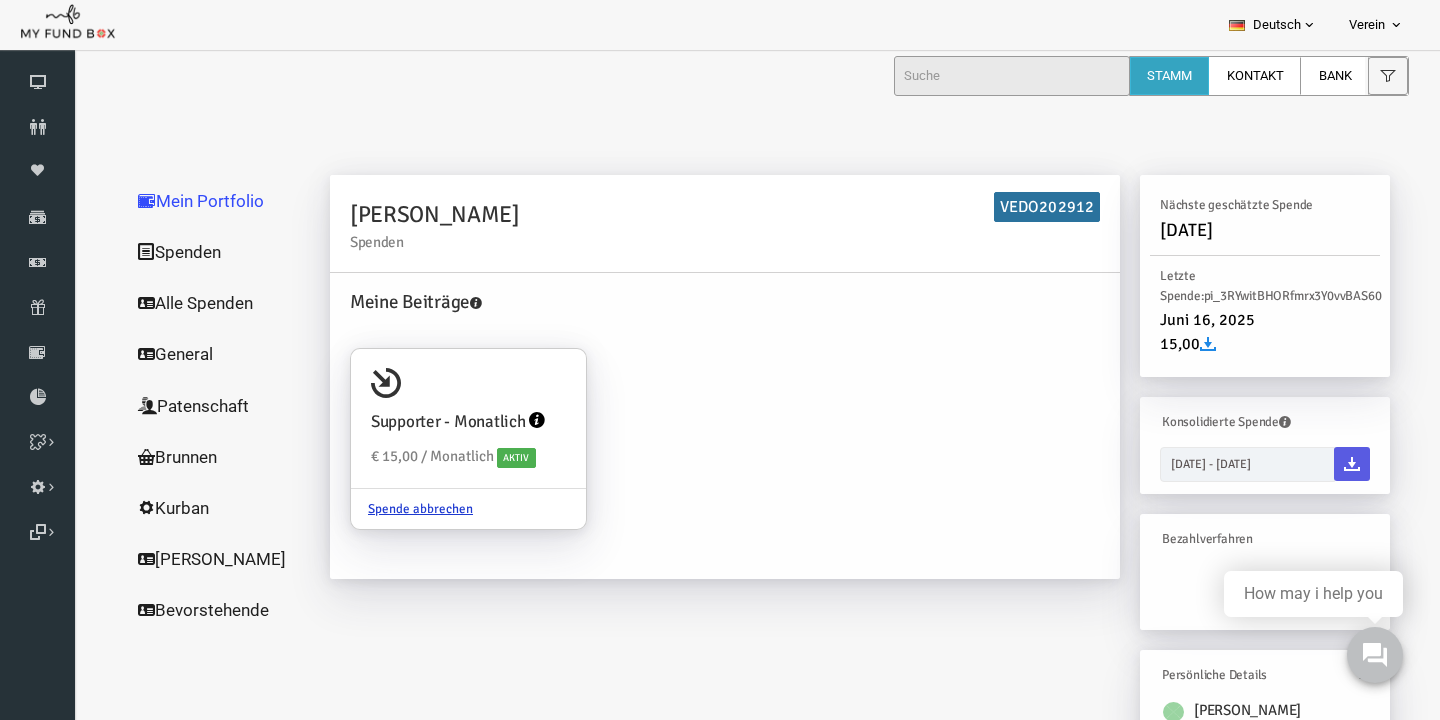 click on "Alle Spenden" at bounding box center (192, 303) 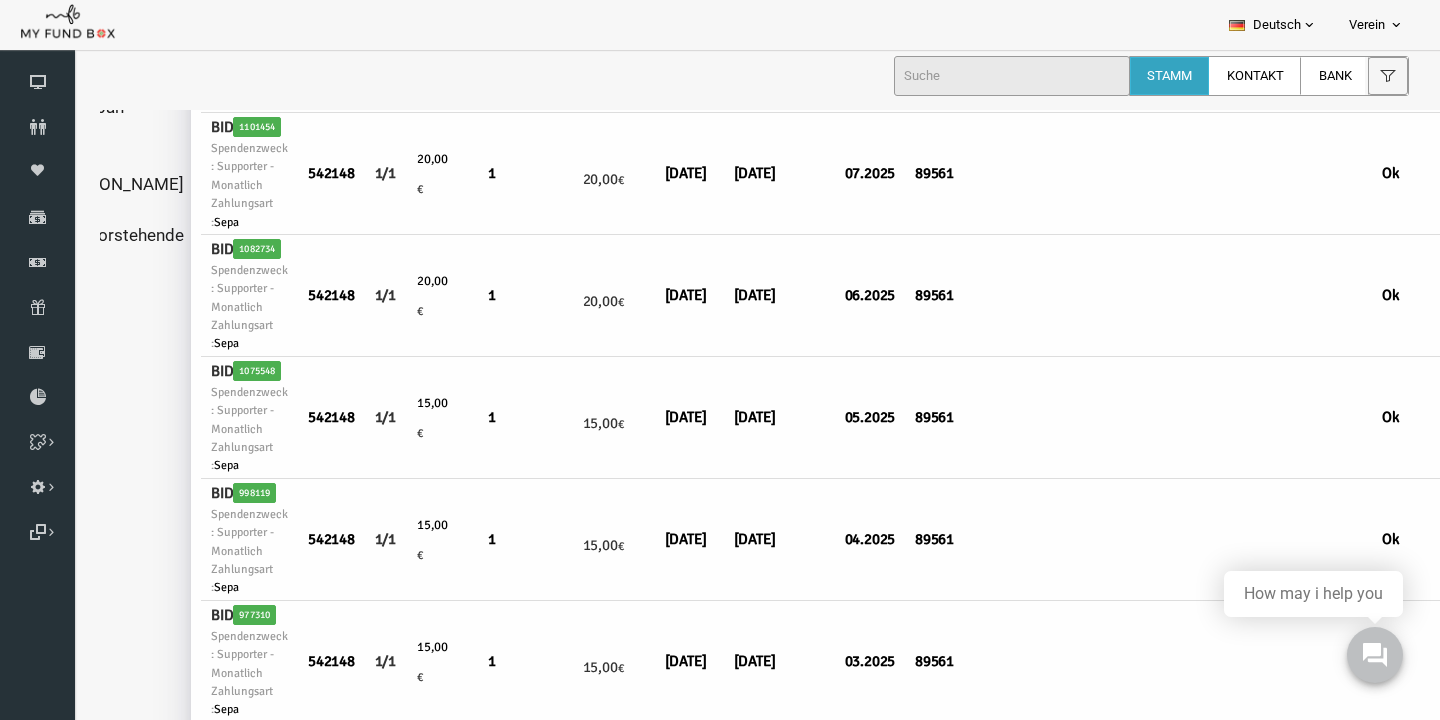 scroll, scrollTop: 0, scrollLeft: 85, axis: horizontal 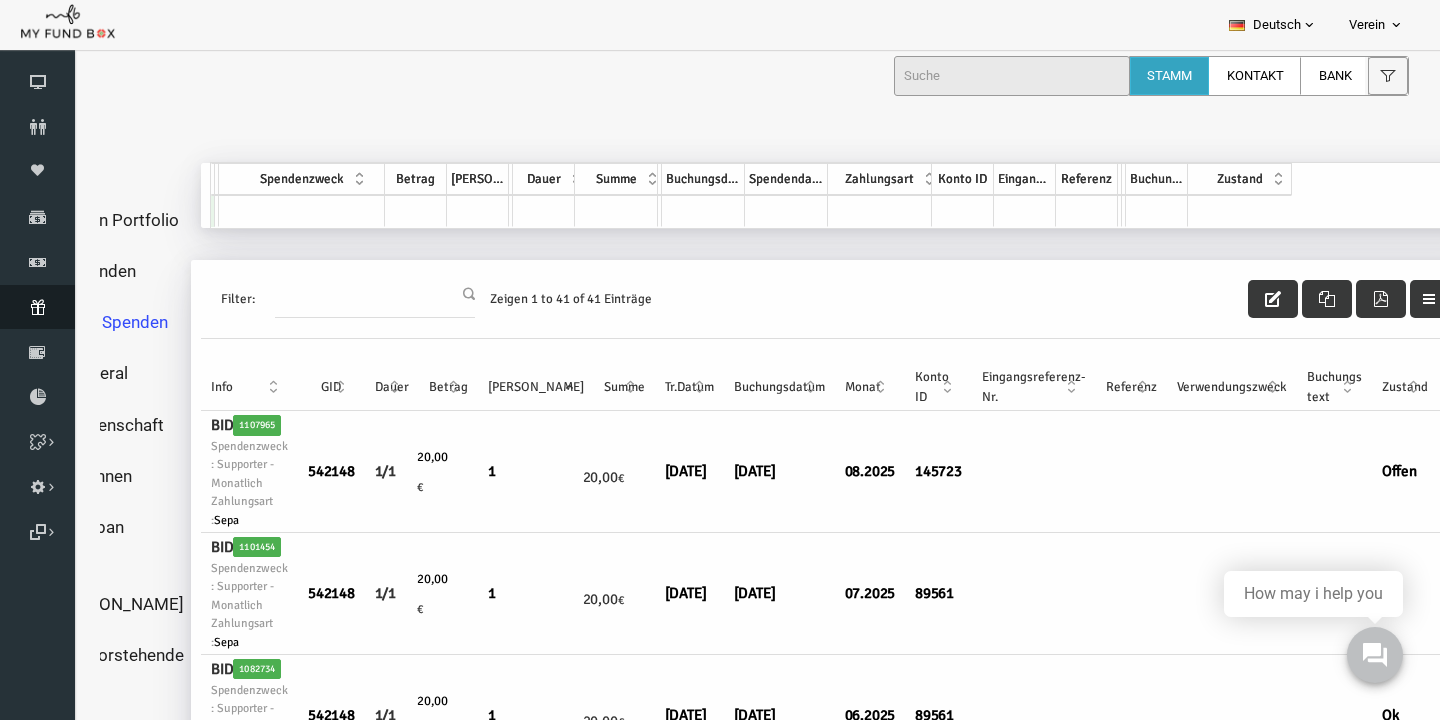 click on "Abonnement" at bounding box center [37, 307] 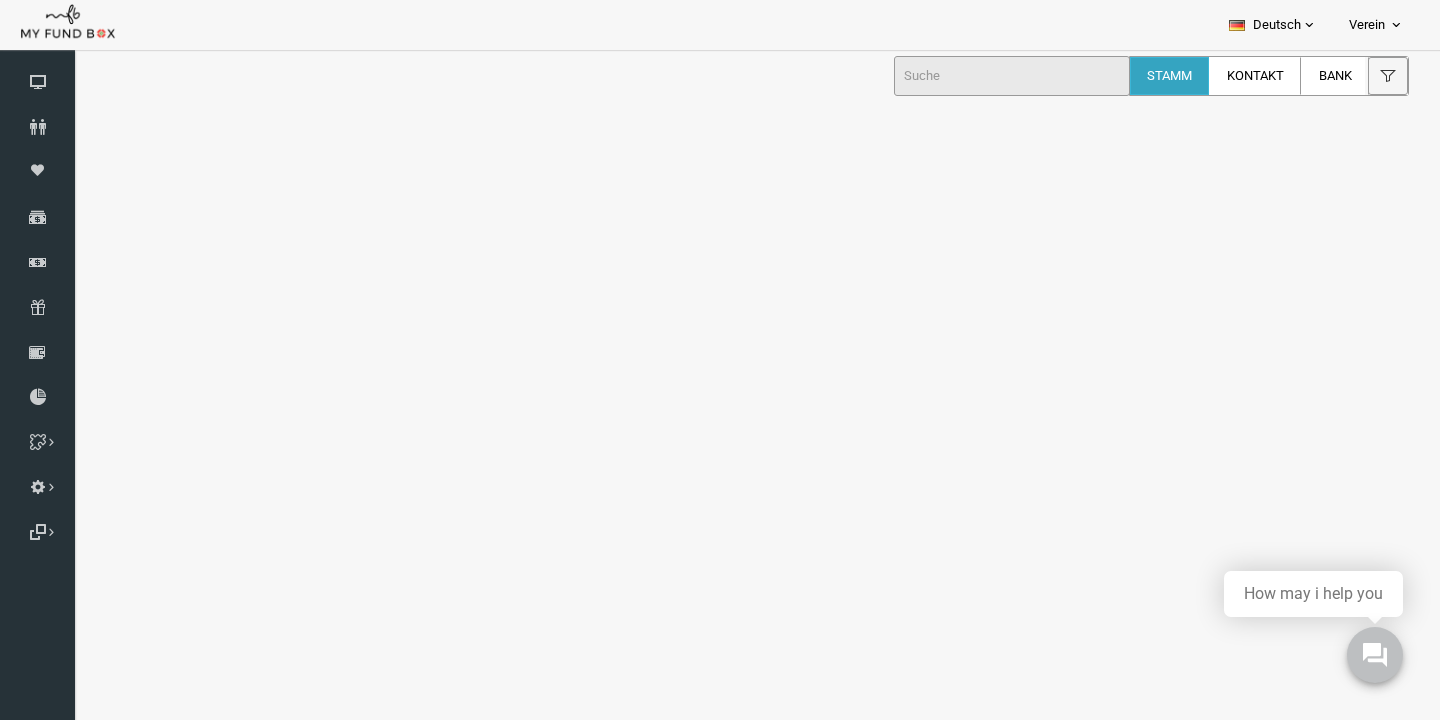 select on "100" 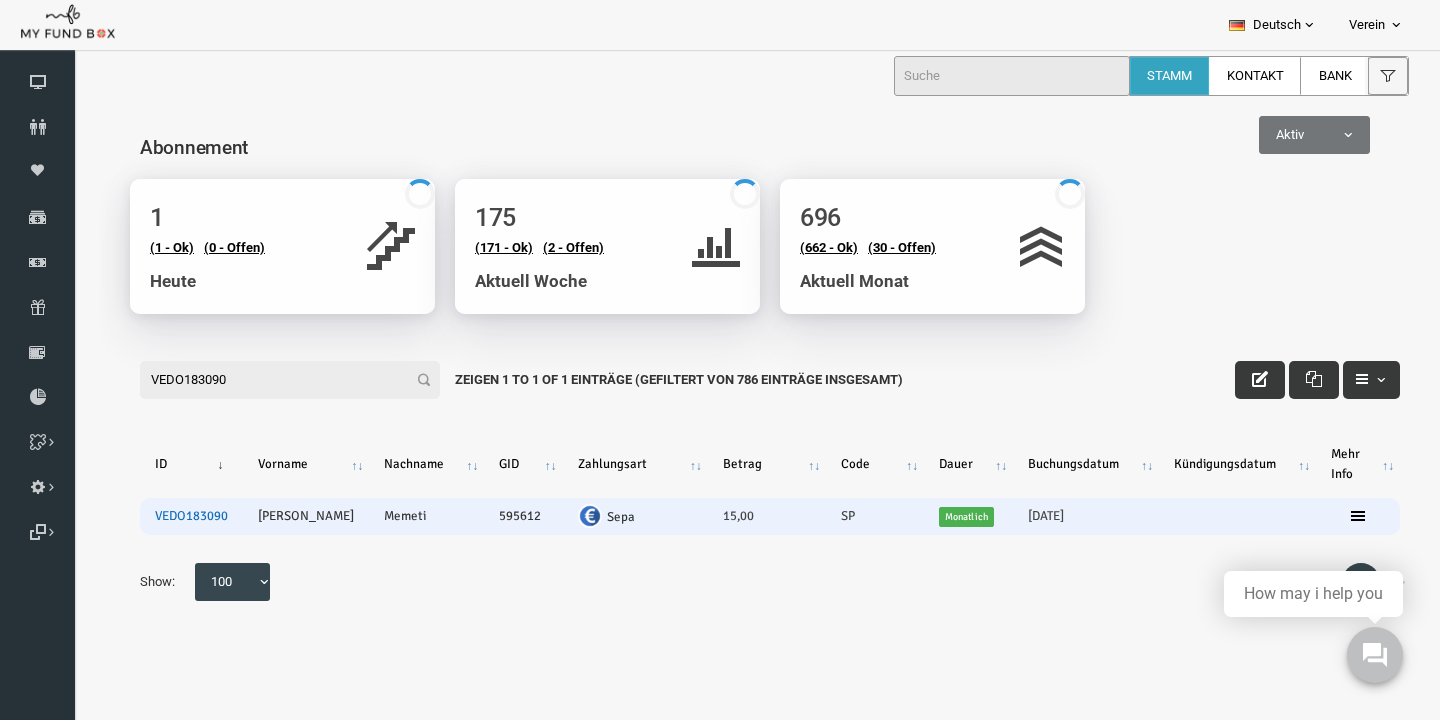 scroll, scrollTop: 0, scrollLeft: 0, axis: both 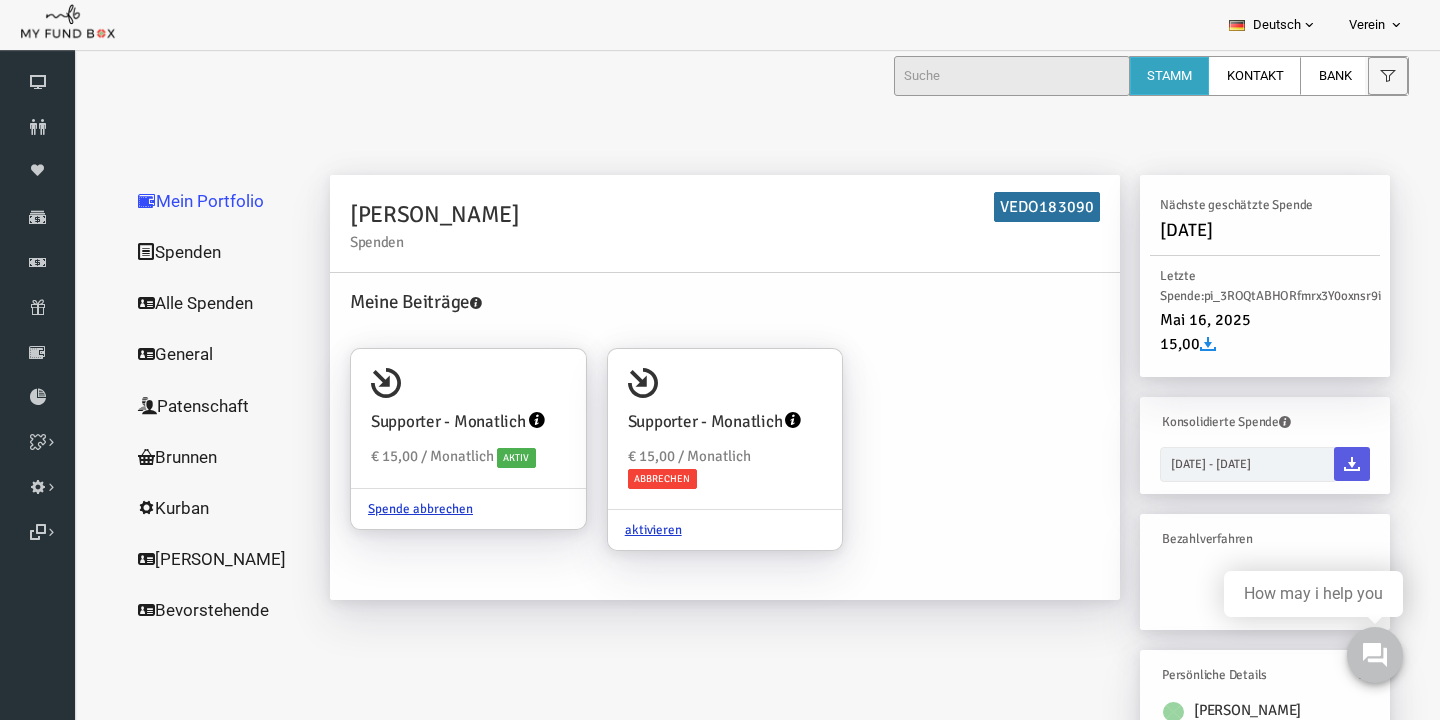 click on "Alle Spenden" at bounding box center (192, 303) 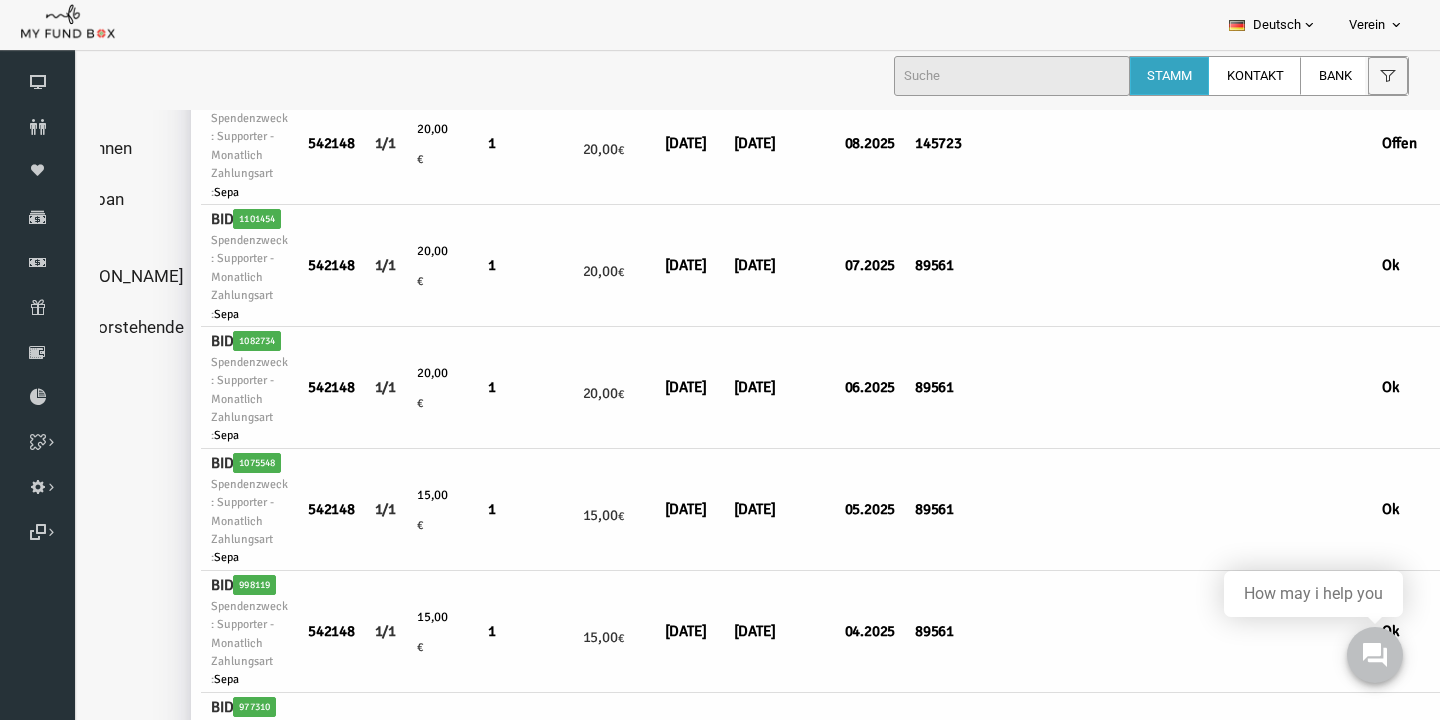 scroll, scrollTop: 0, scrollLeft: 85, axis: horizontal 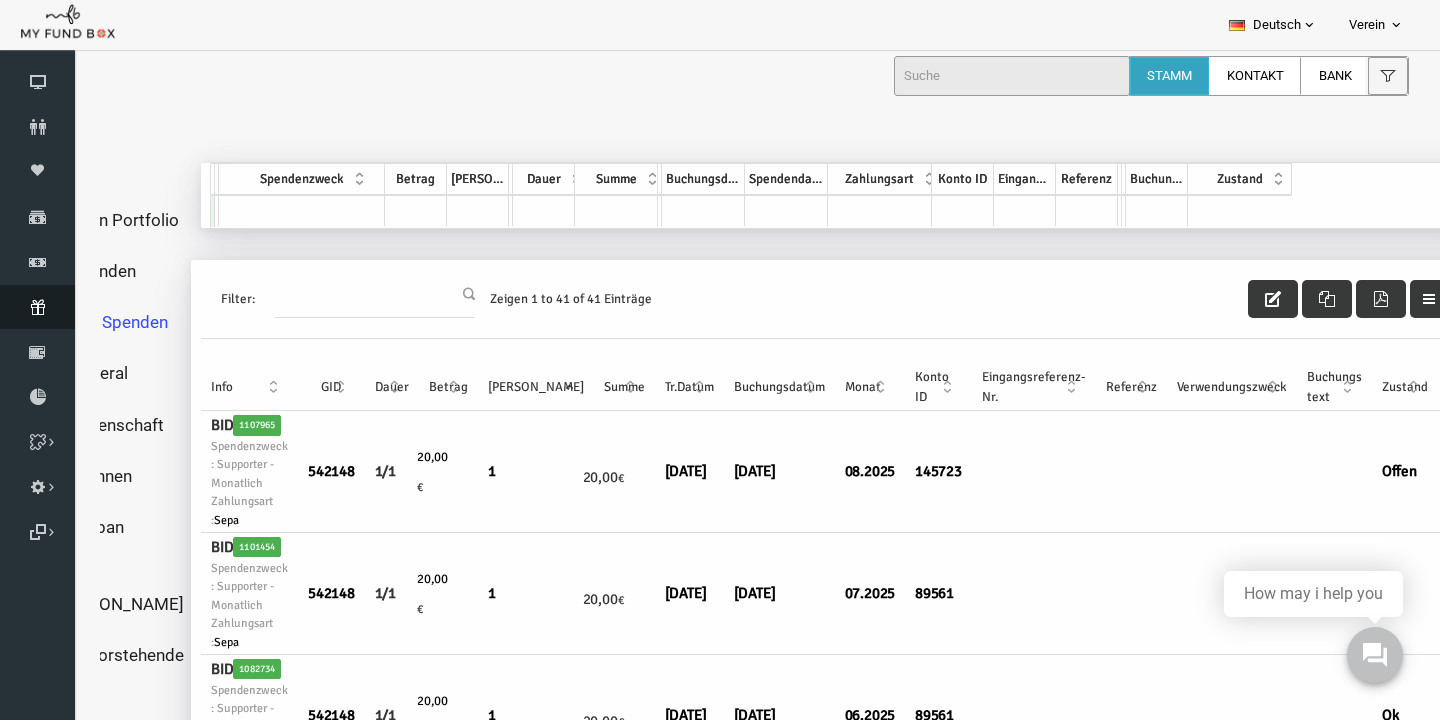 click at bounding box center (37, 307) 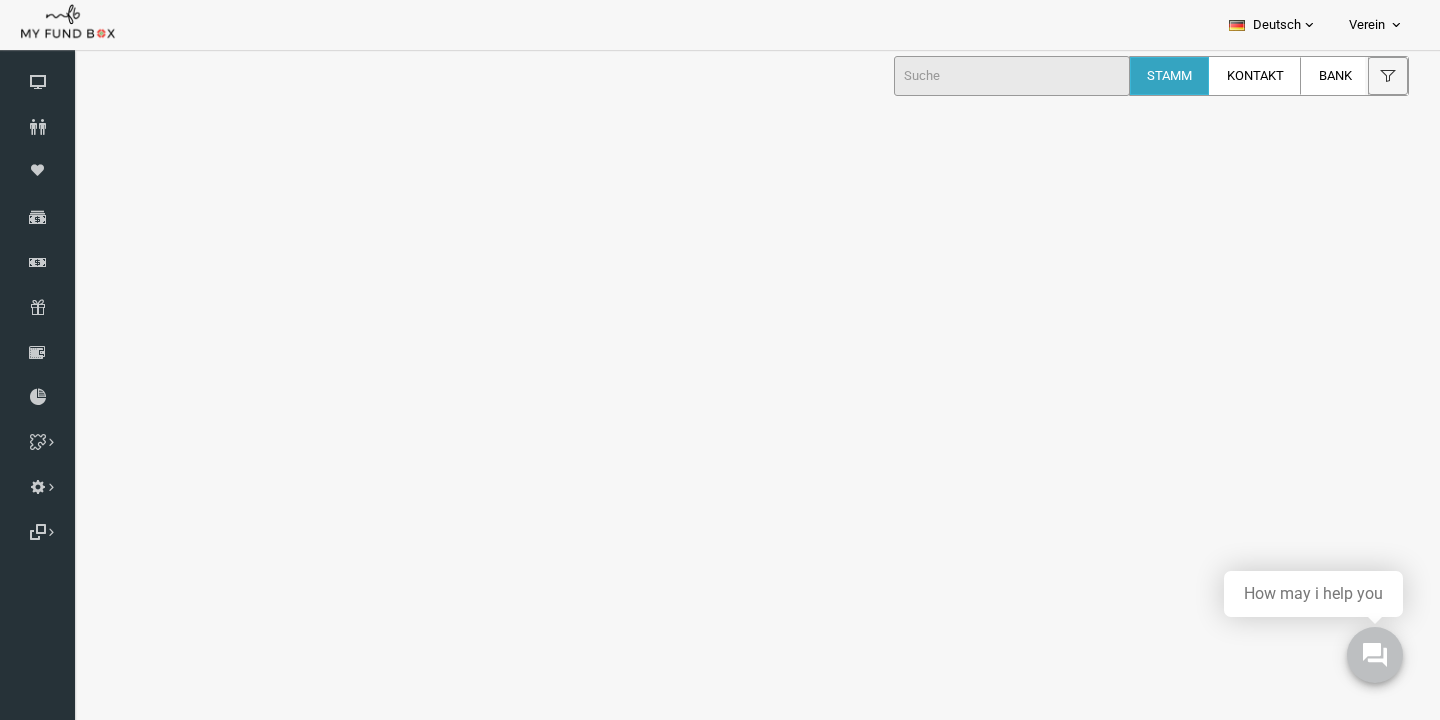select on "100" 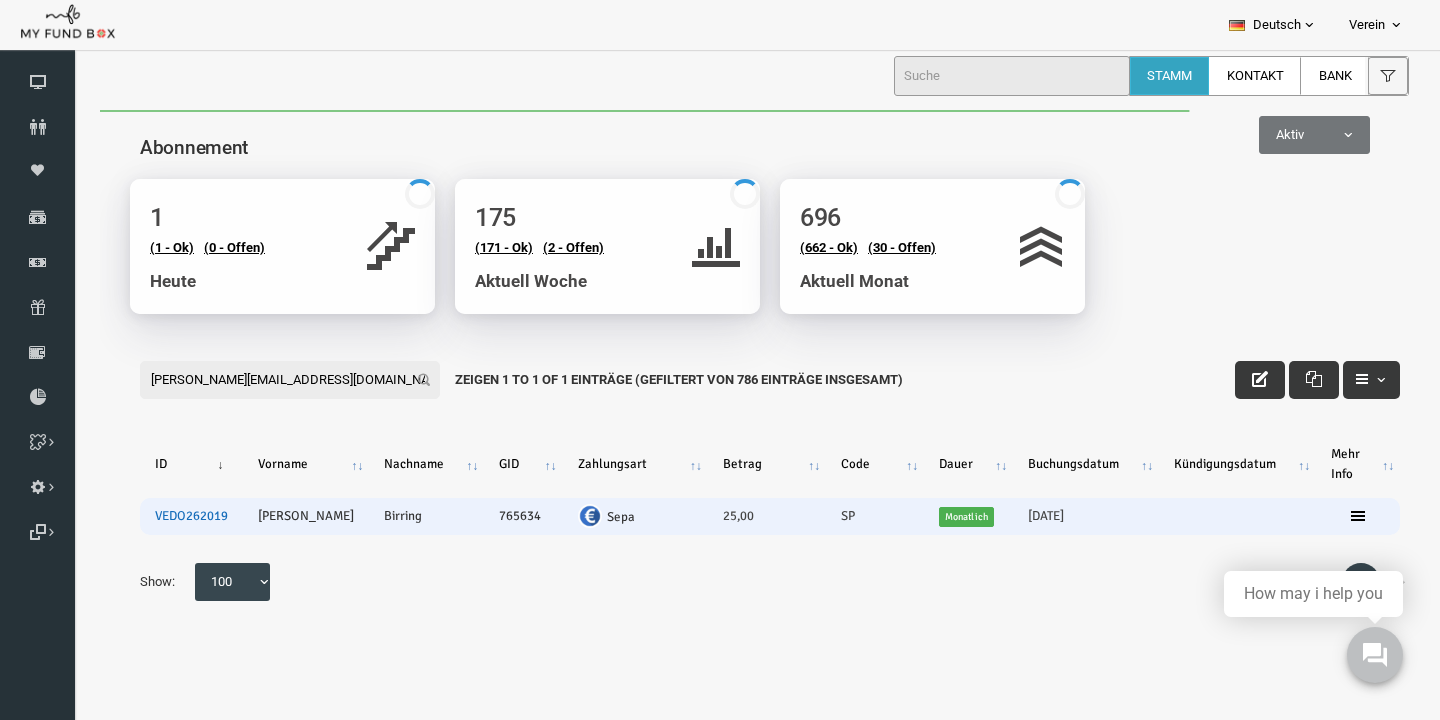 scroll, scrollTop: 0, scrollLeft: 0, axis: both 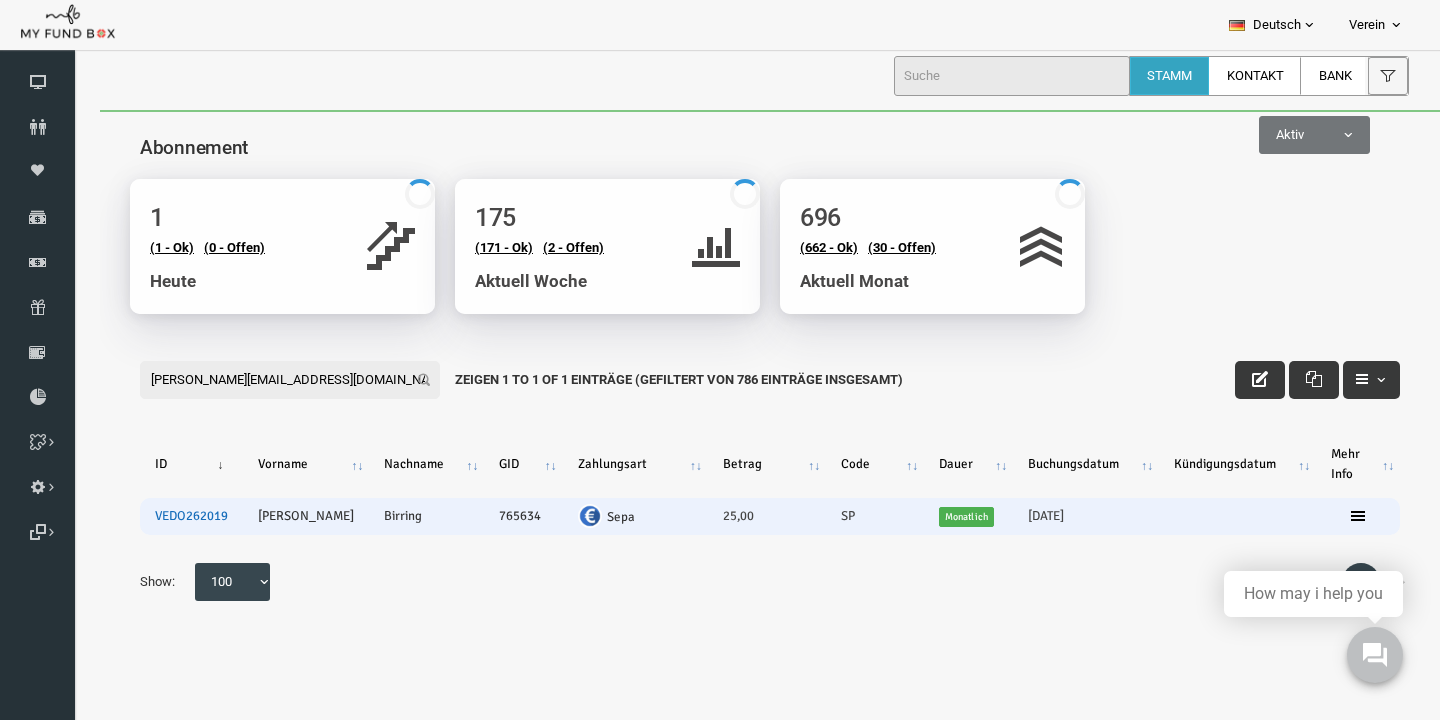 type on "[PERSON_NAME][EMAIL_ADDRESS][DOMAIN_NAME]" 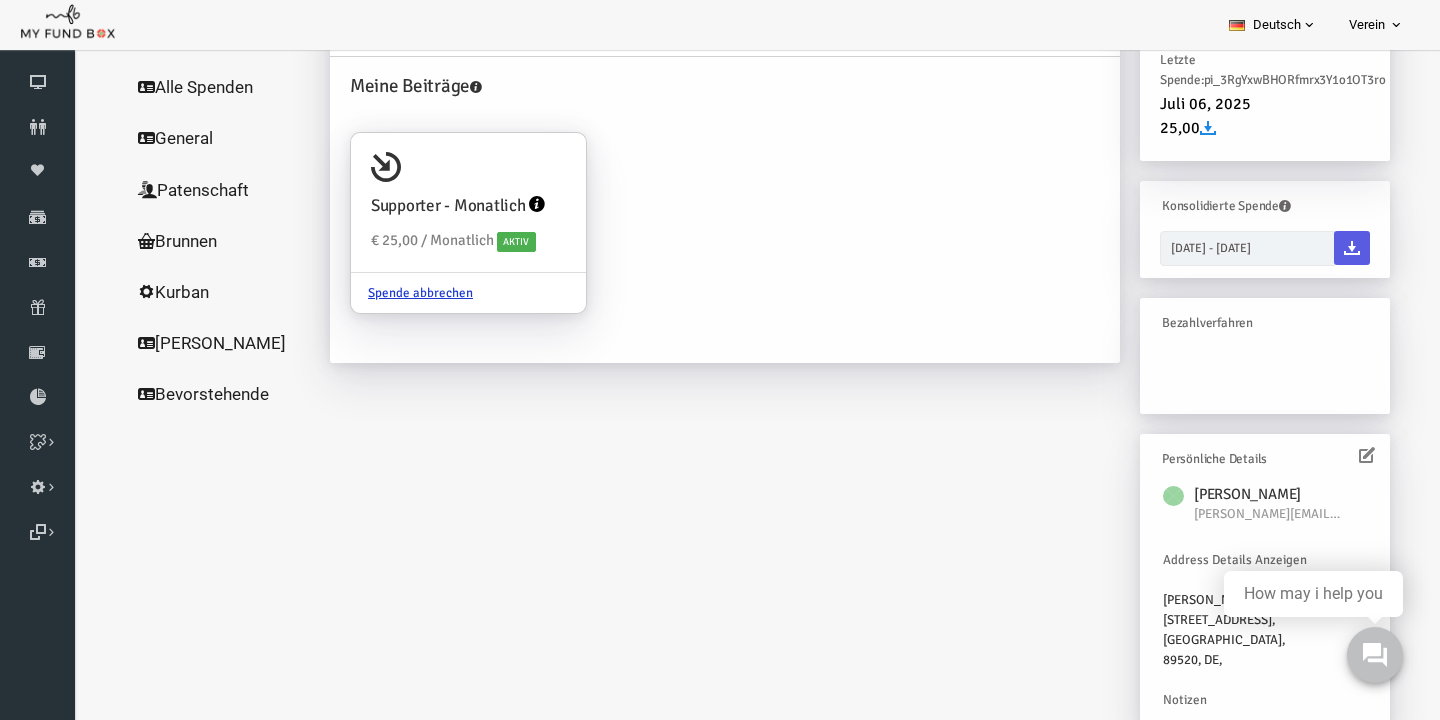 scroll, scrollTop: 231, scrollLeft: 0, axis: vertical 